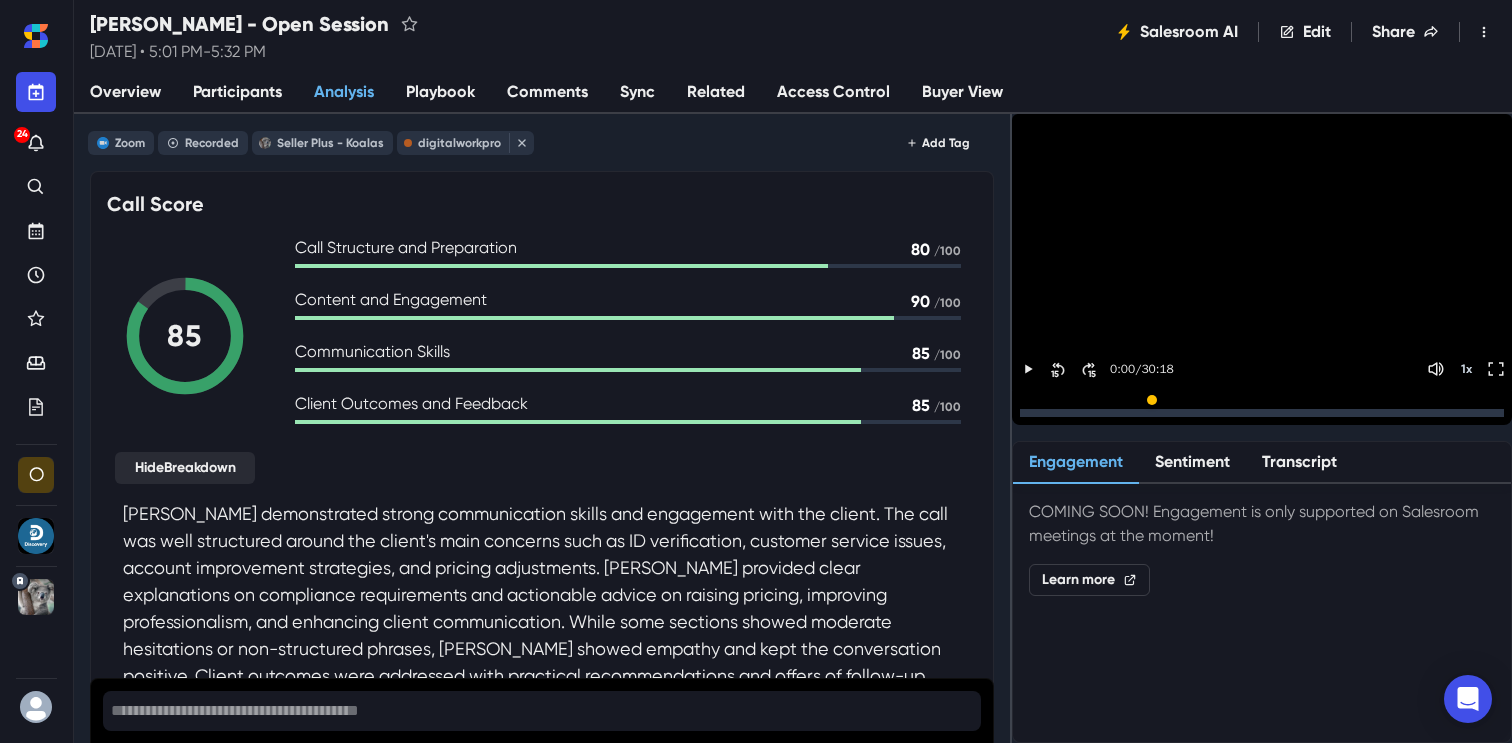 scroll, scrollTop: 0, scrollLeft: 0, axis: both 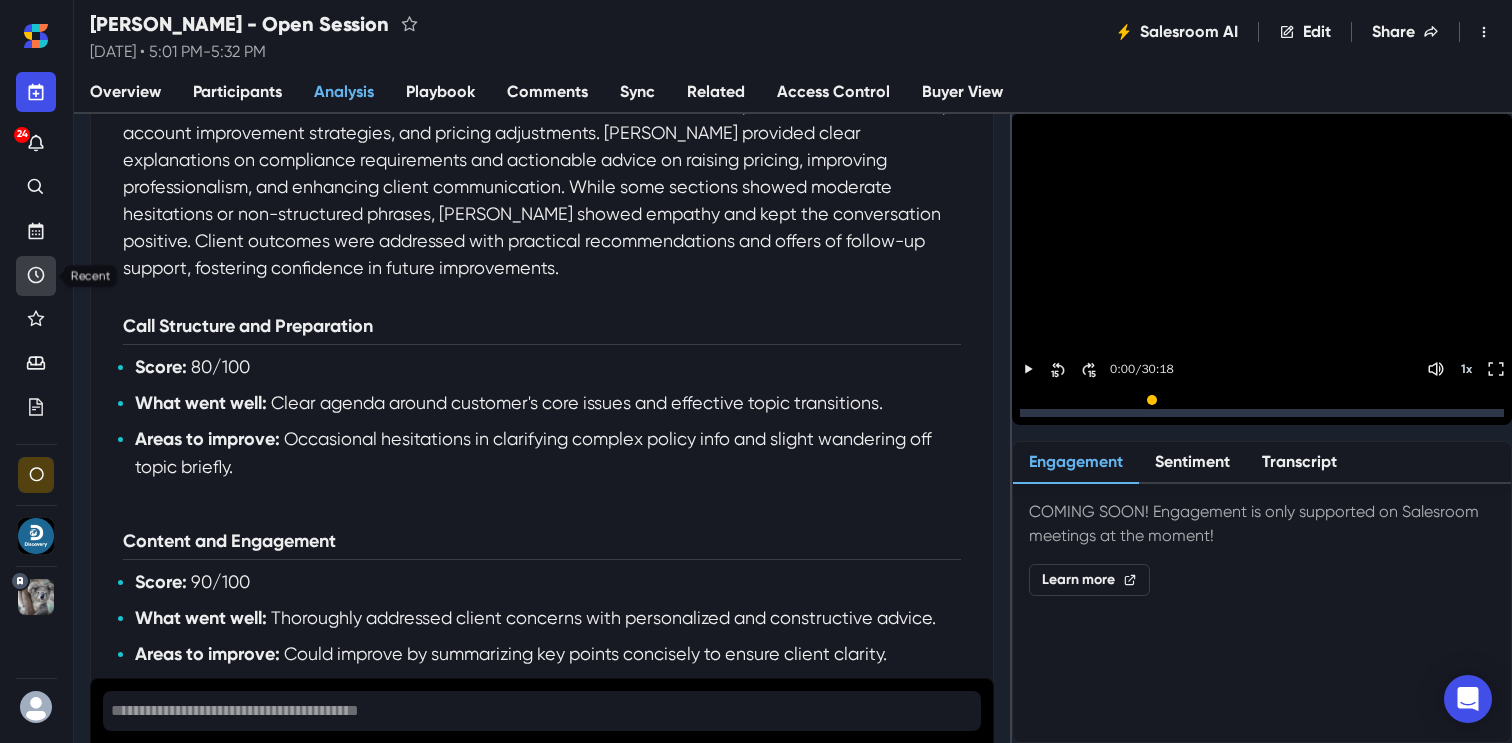click 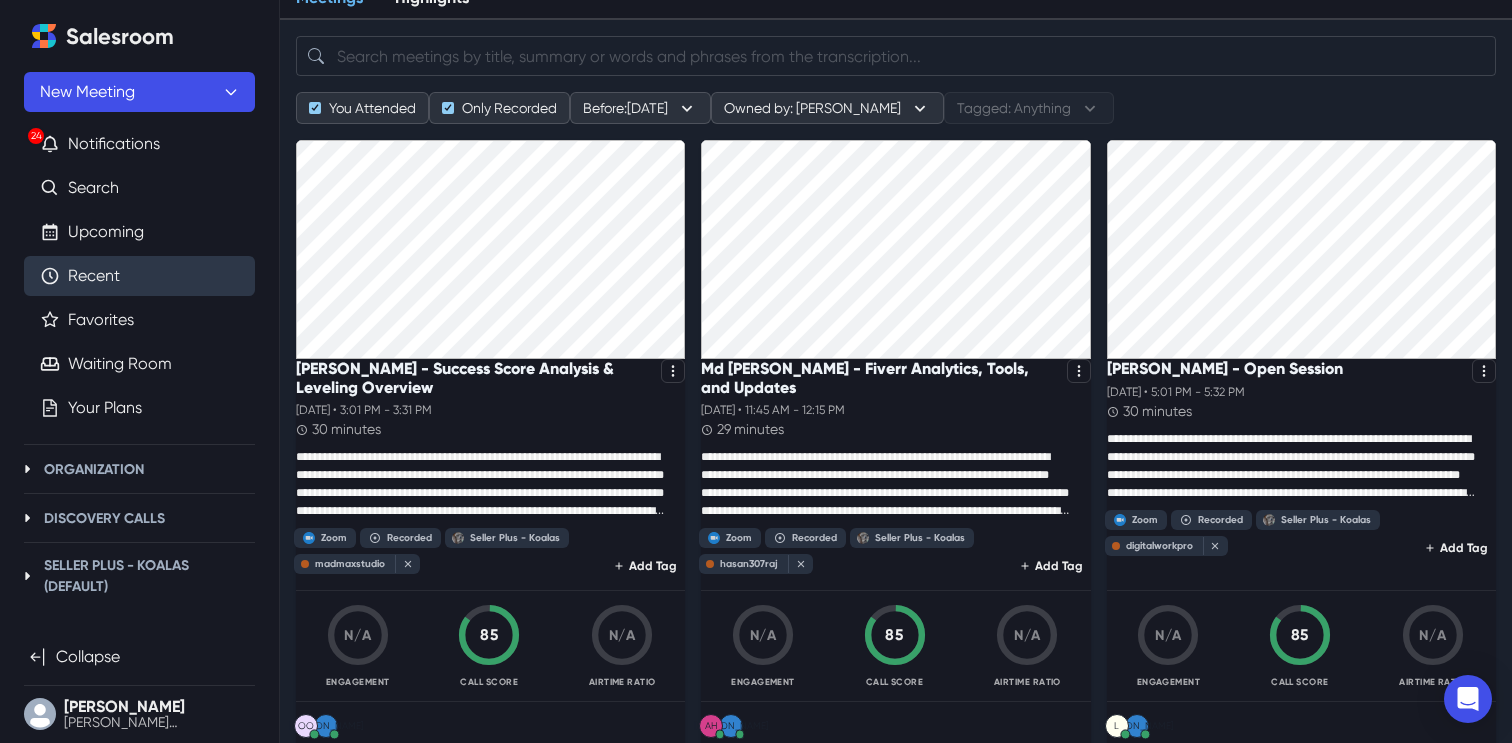 scroll, scrollTop: 0, scrollLeft: 0, axis: both 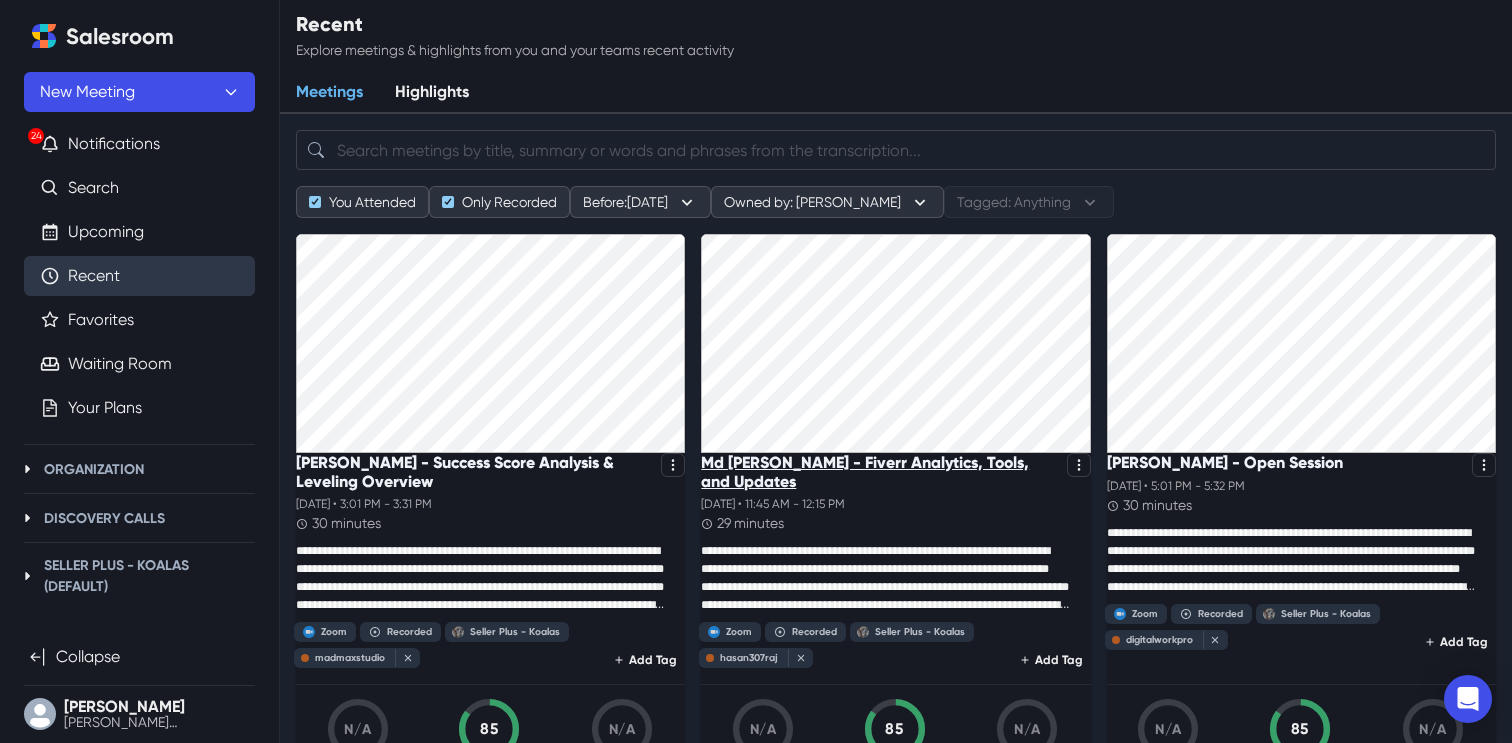 click on "Md [PERSON_NAME] - Fiverr Analytics, Tools, and Updates" at bounding box center [879, 472] 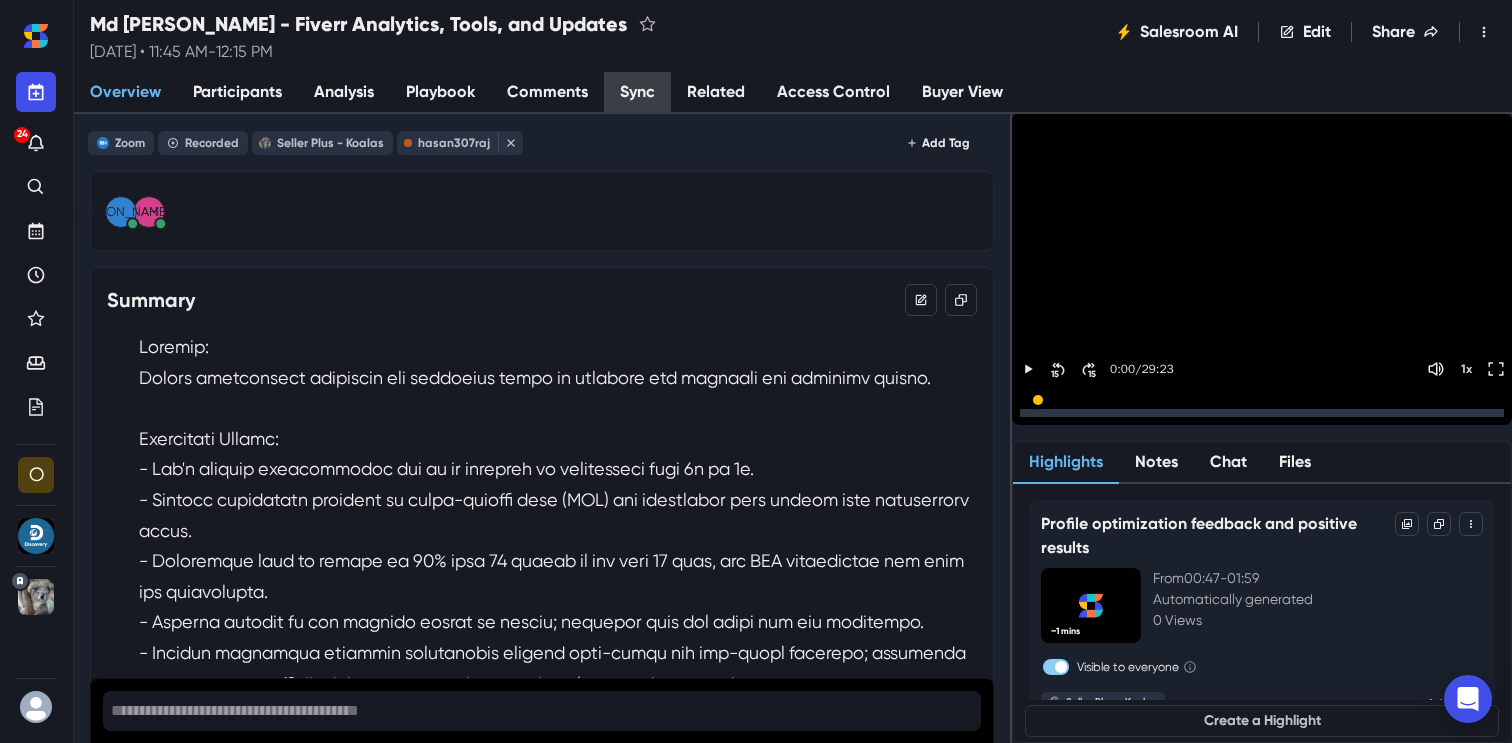 click on "Sync" at bounding box center [637, 93] 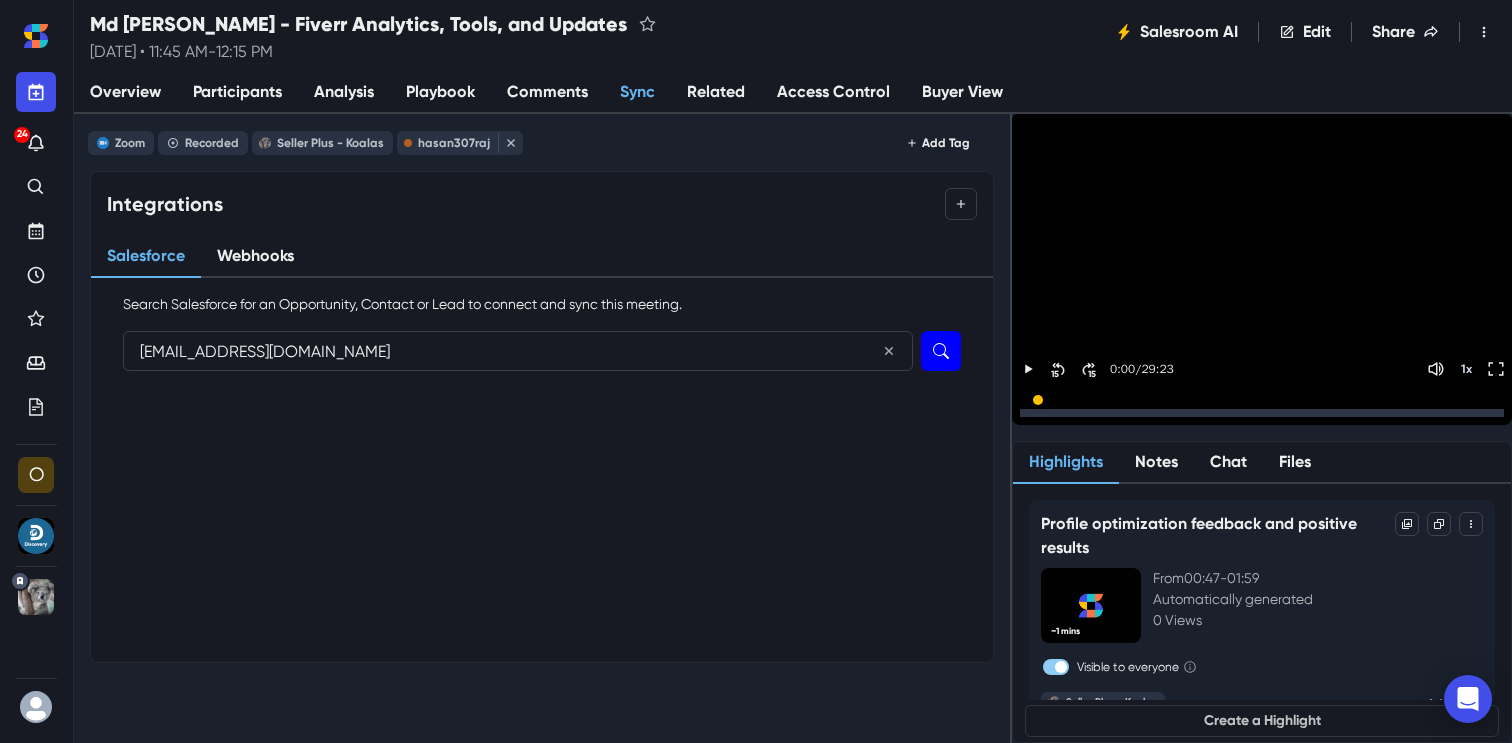 type on "[EMAIL_ADDRESS][DOMAIN_NAME]" 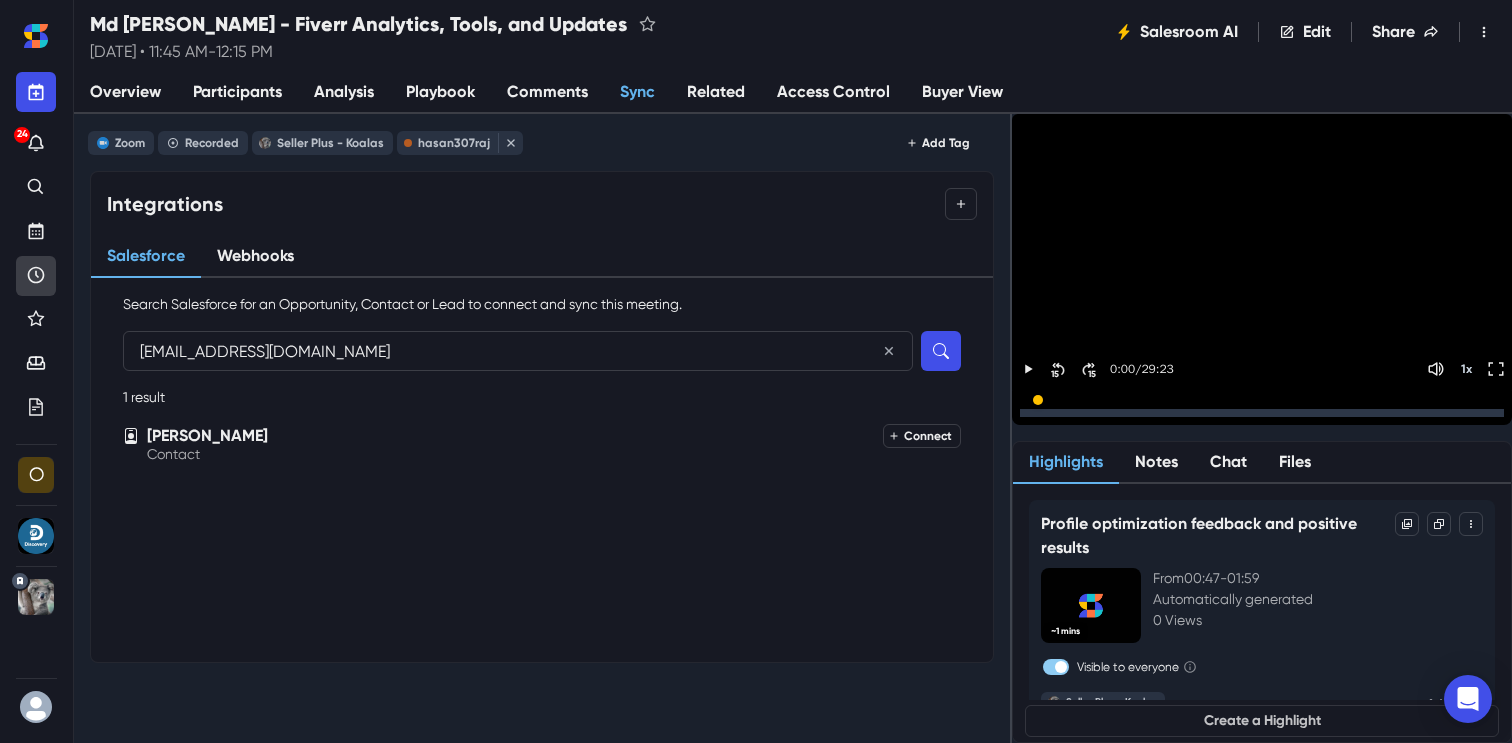 click 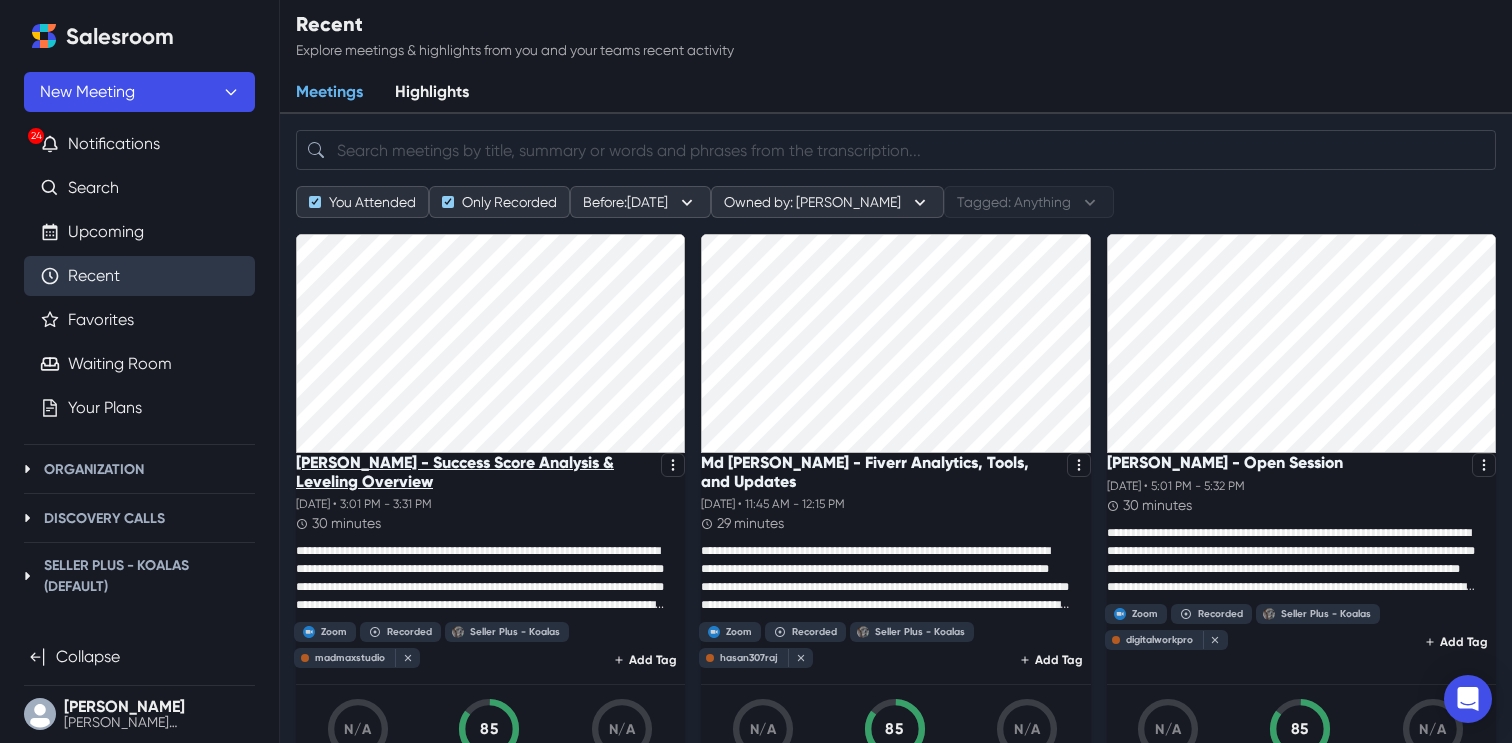 click on "[PERSON_NAME] - Success Score Analysis  & Leveling Overview" at bounding box center (474, 472) 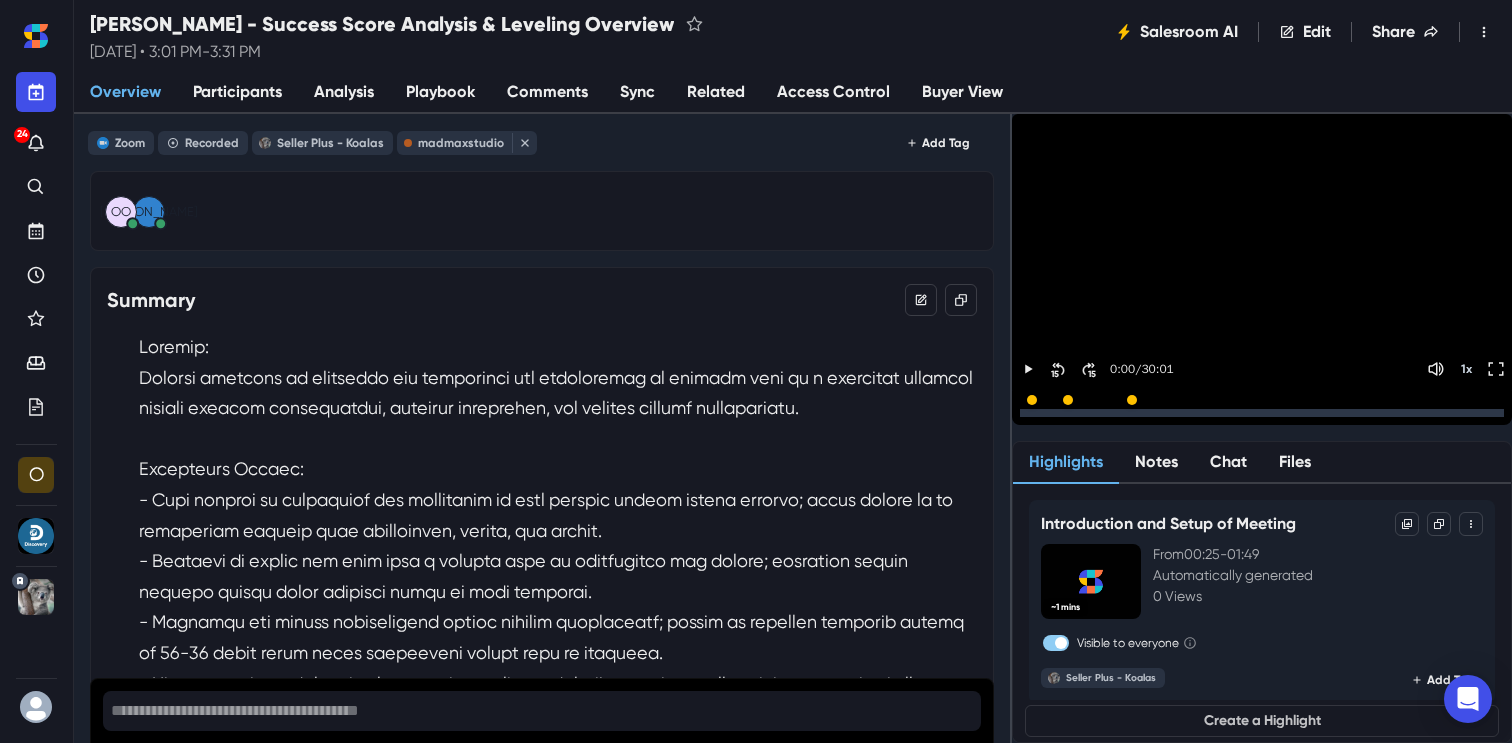 click on "Sync" at bounding box center [637, 93] 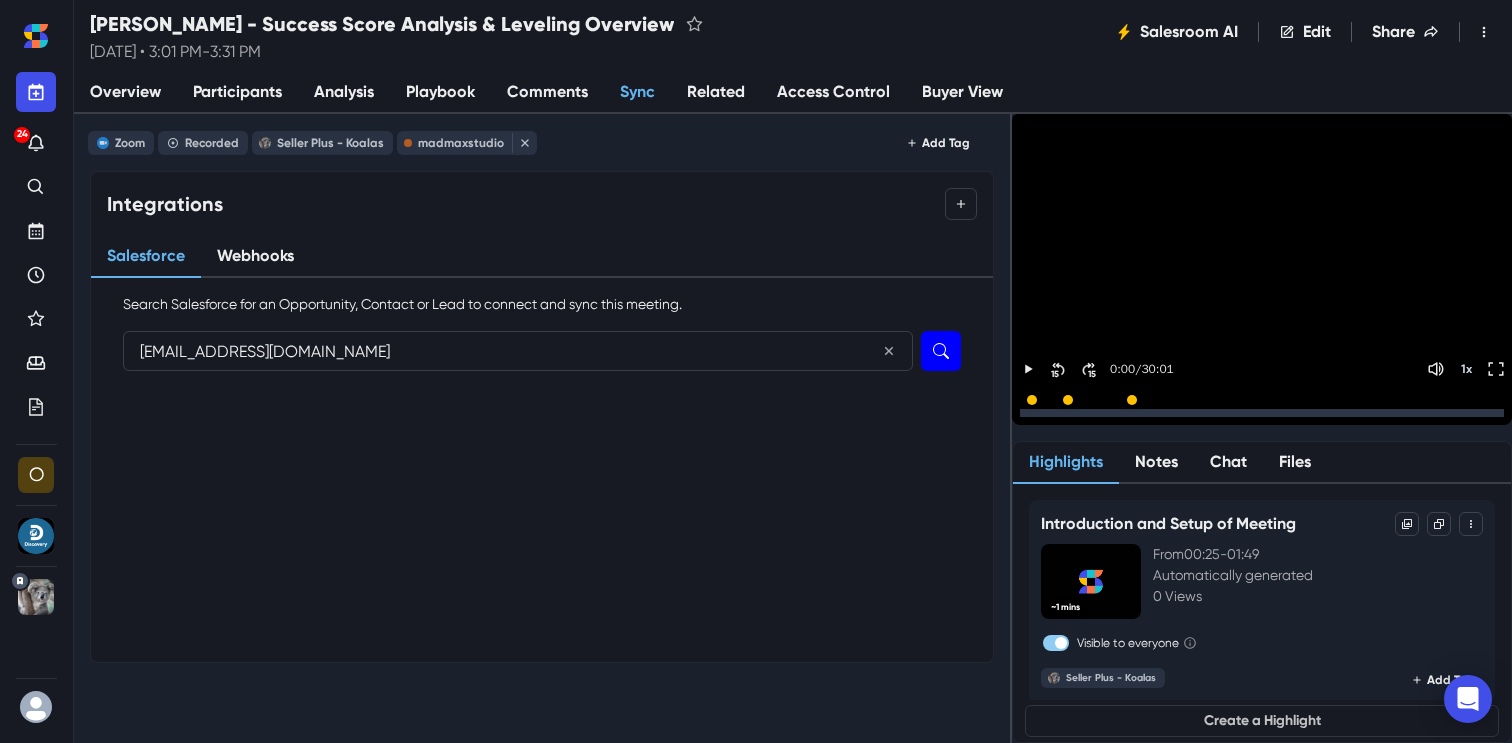 type on "[EMAIL_ADDRESS][DOMAIN_NAME]" 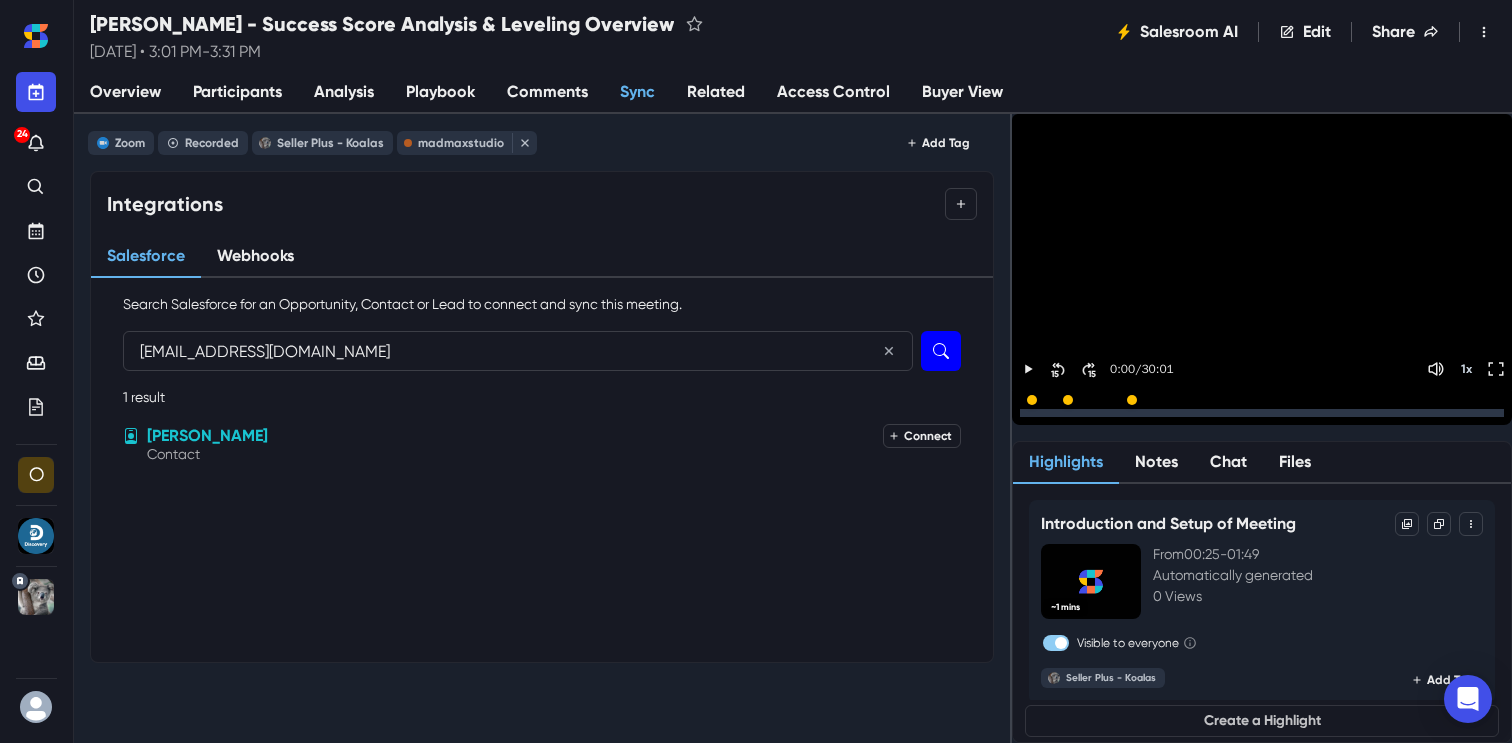 click on "[PERSON_NAME]" at bounding box center (513, 436) 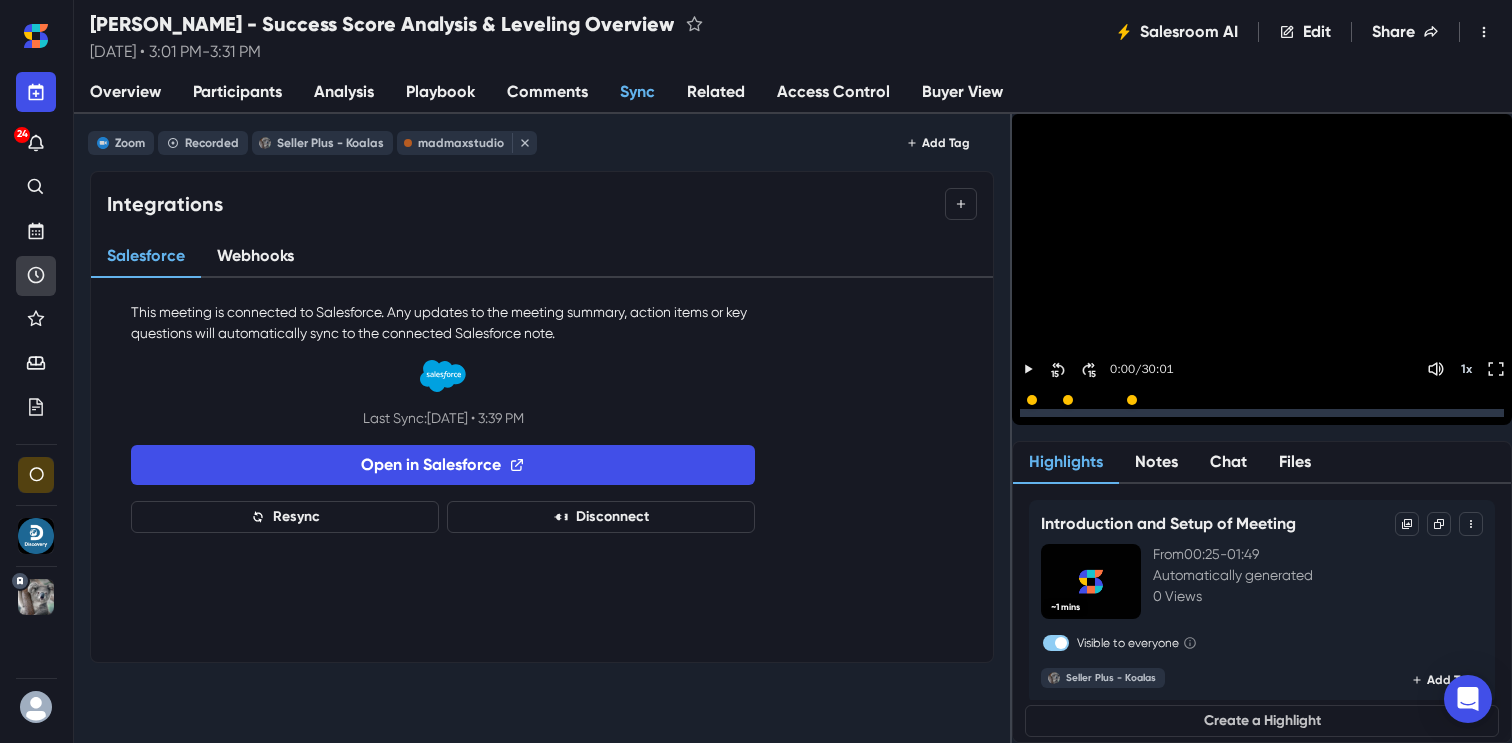 click 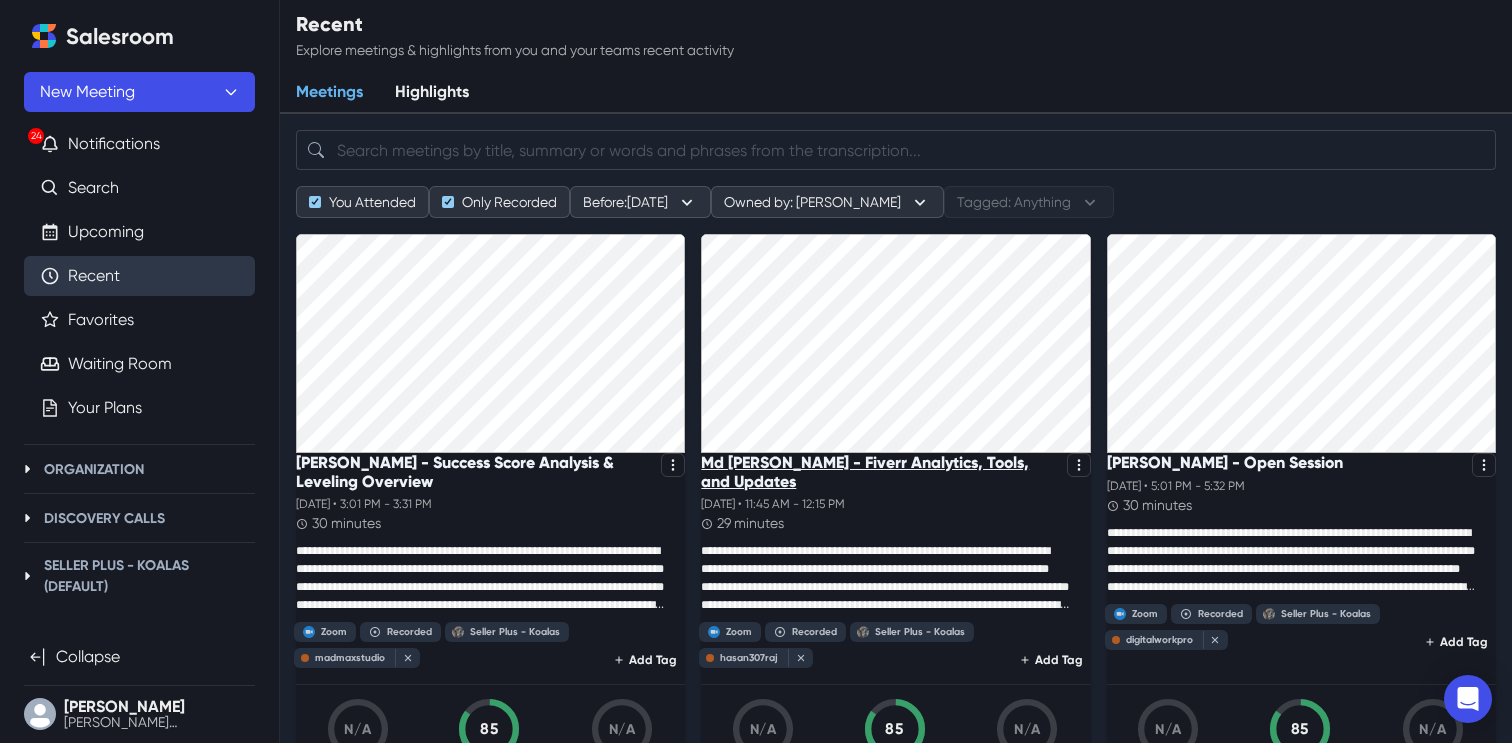 click on "Md [PERSON_NAME] - Fiverr Analytics, Tools, and Updates" at bounding box center [879, 472] 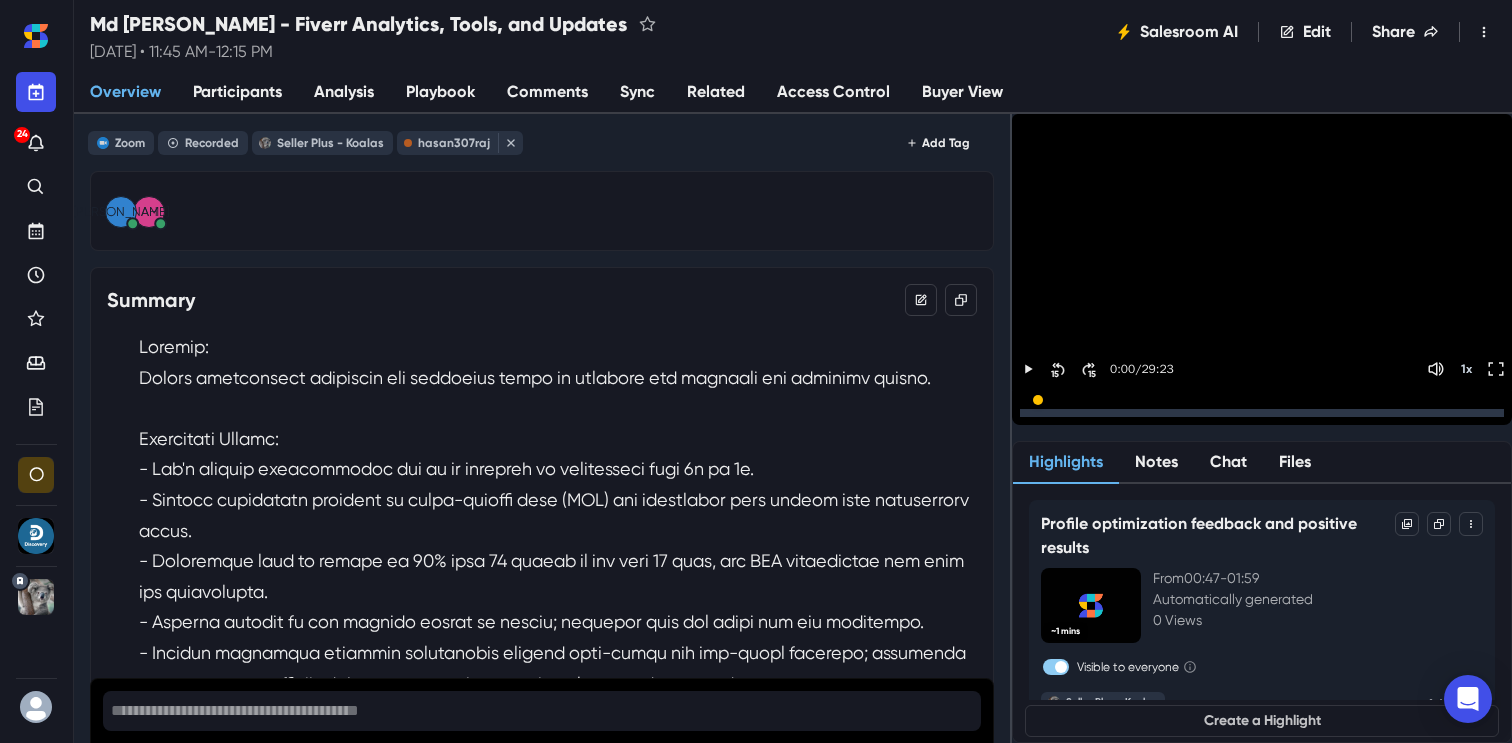 click on "Sync" at bounding box center [637, 93] 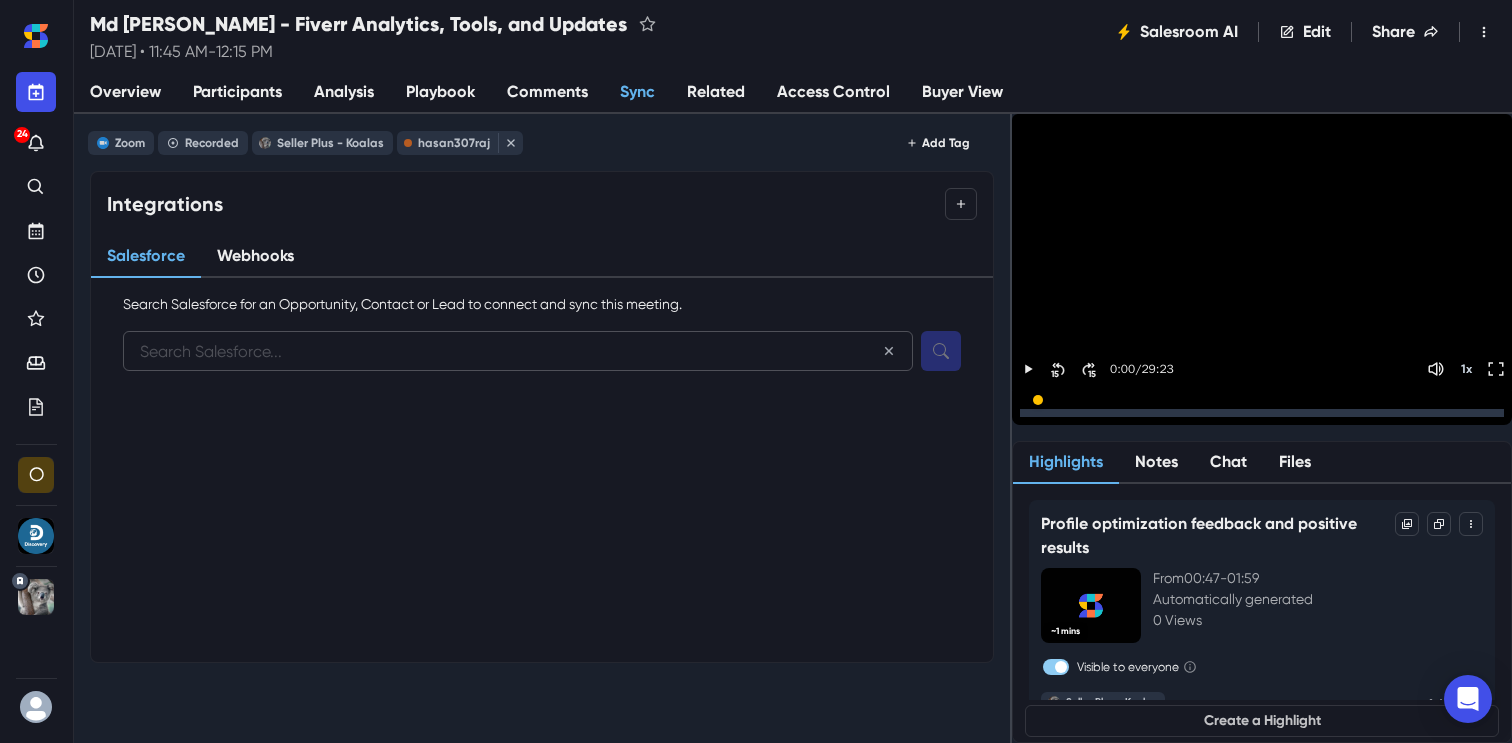 click at bounding box center [518, 351] 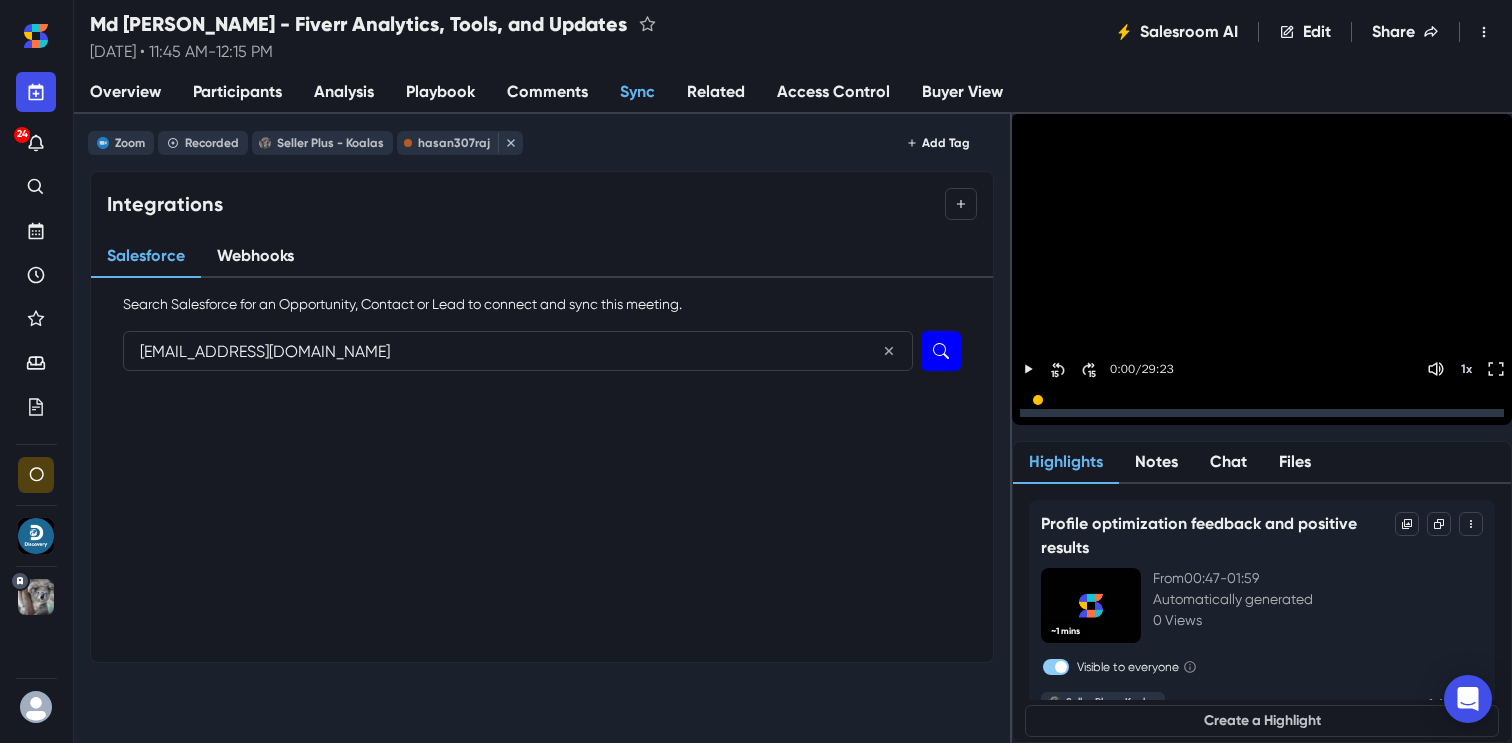 type on "[EMAIL_ADDRESS][DOMAIN_NAME]" 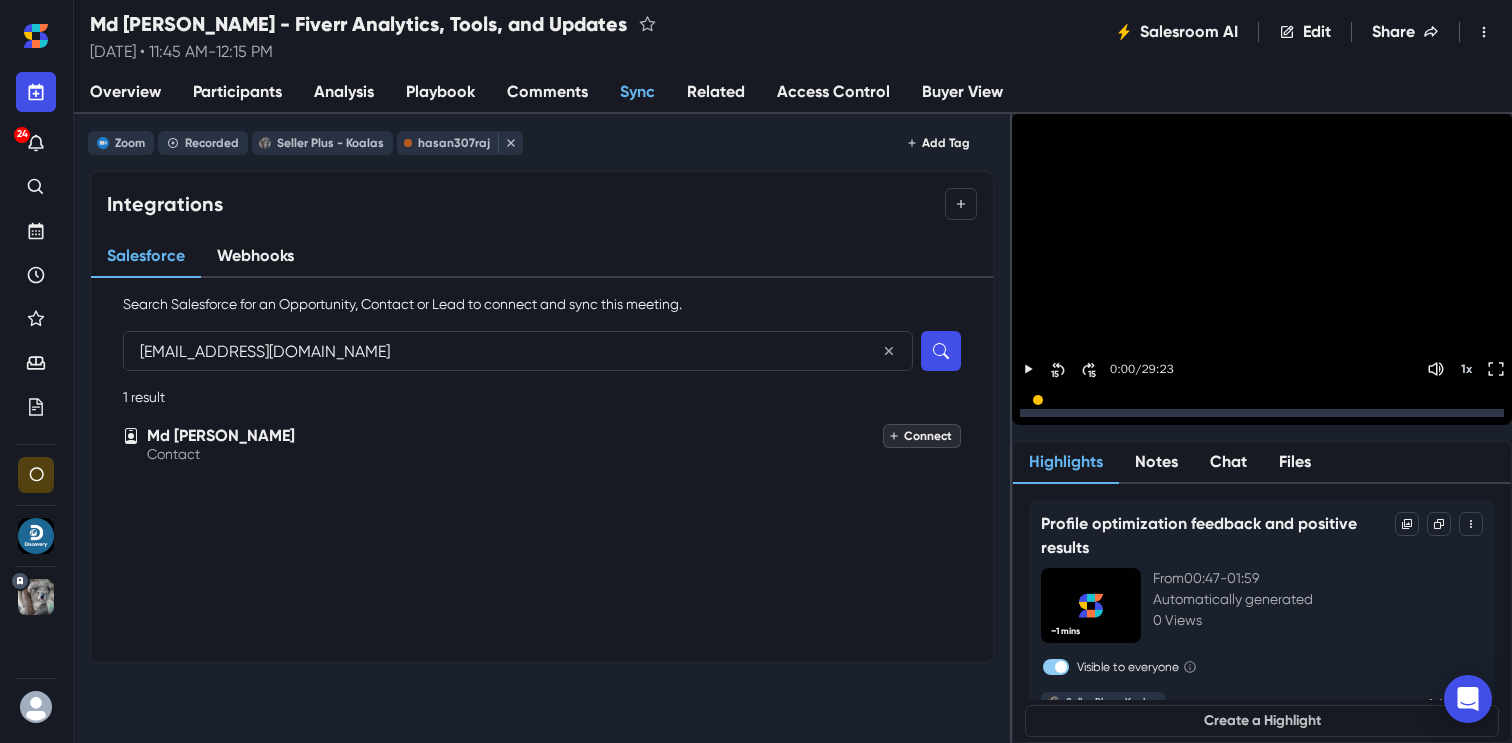 click on "Connect" at bounding box center [922, 436] 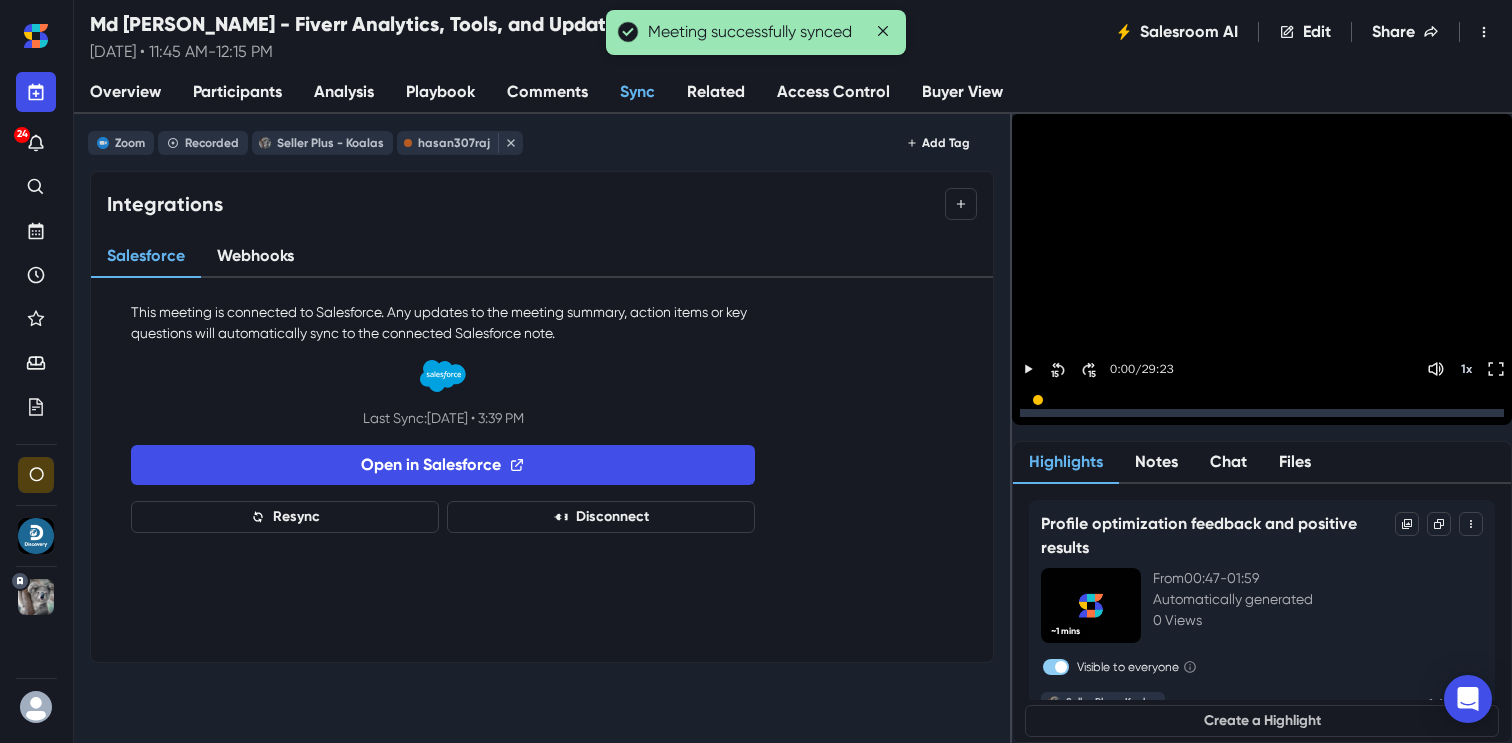 click on "Salesforce Details This meeting is connected to Salesforce. Any updates to the meeting summary, action items or key questions will automatically sync to the connected Salesforce note. Last Sync:  [DATE] • 3:39 PM Open in Salesforce Resync Are you sure? This will overwrite the existing Salesroom generated meeting notes with the latest data. Yes, resync Cancel Disconnect Are you sure? Disconnecting allows you to connect to a new Opportunity, Contact or Lead but does not delete any existing data in Salesforce. Yes, disconnect Cancel" at bounding box center (542, 417) 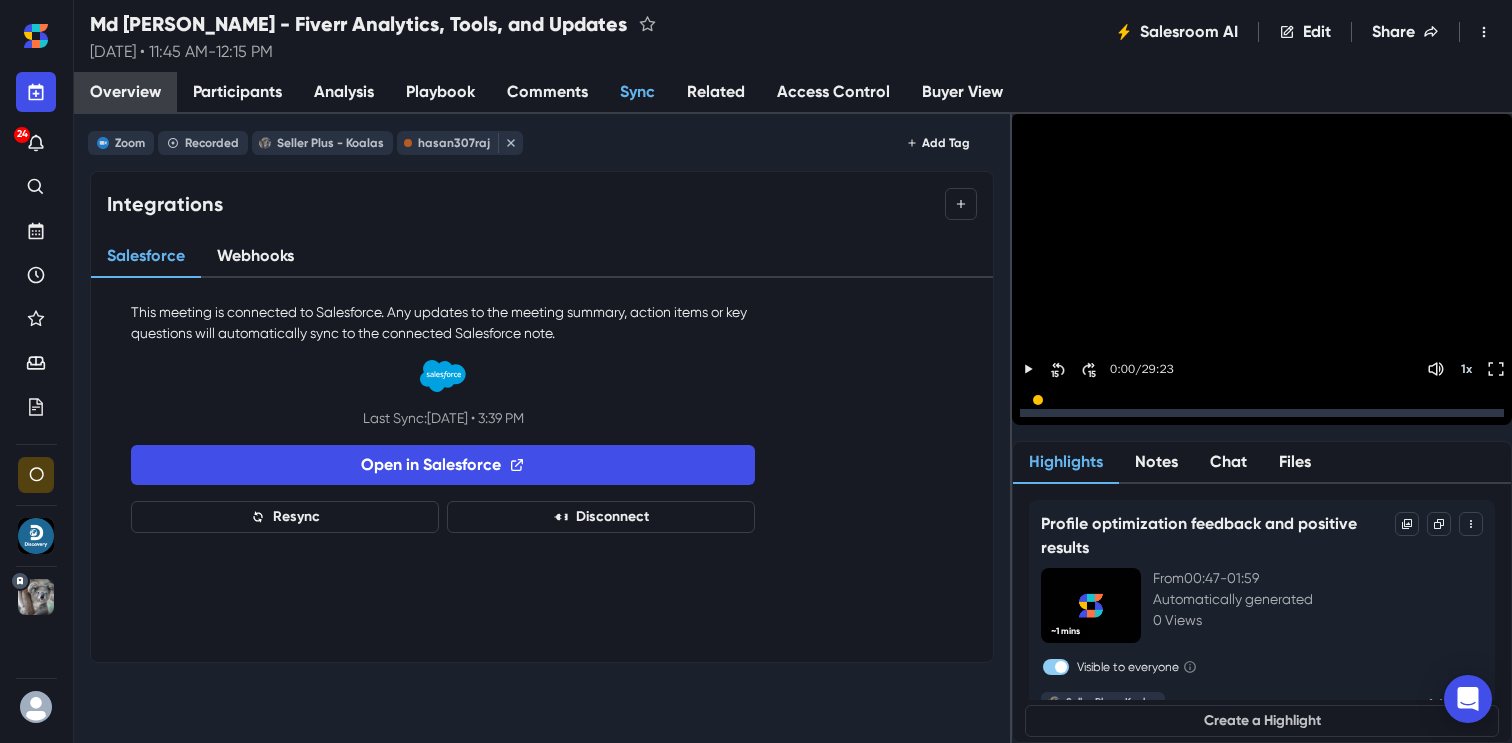 click on "Overview" at bounding box center (125, 92) 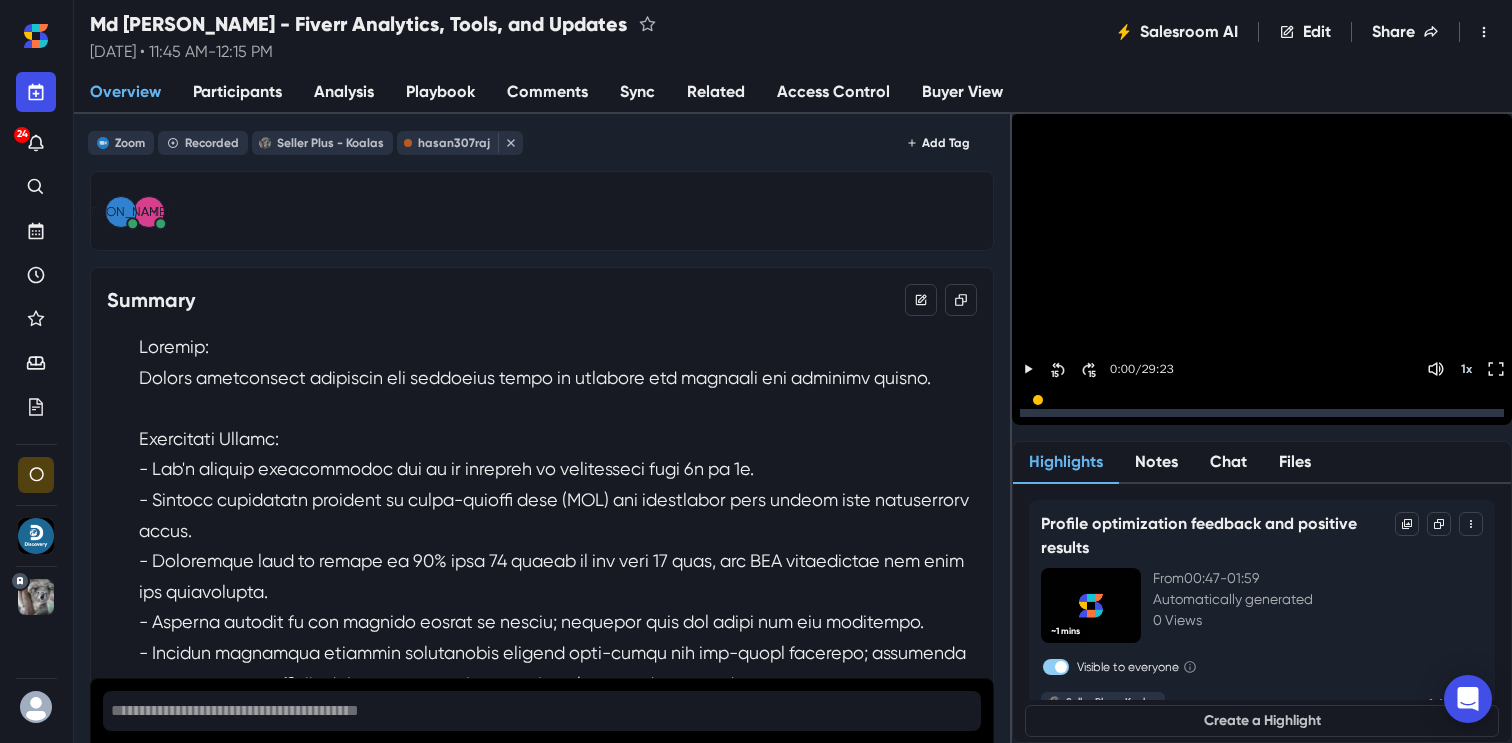 click on "Analysis" at bounding box center (344, 92) 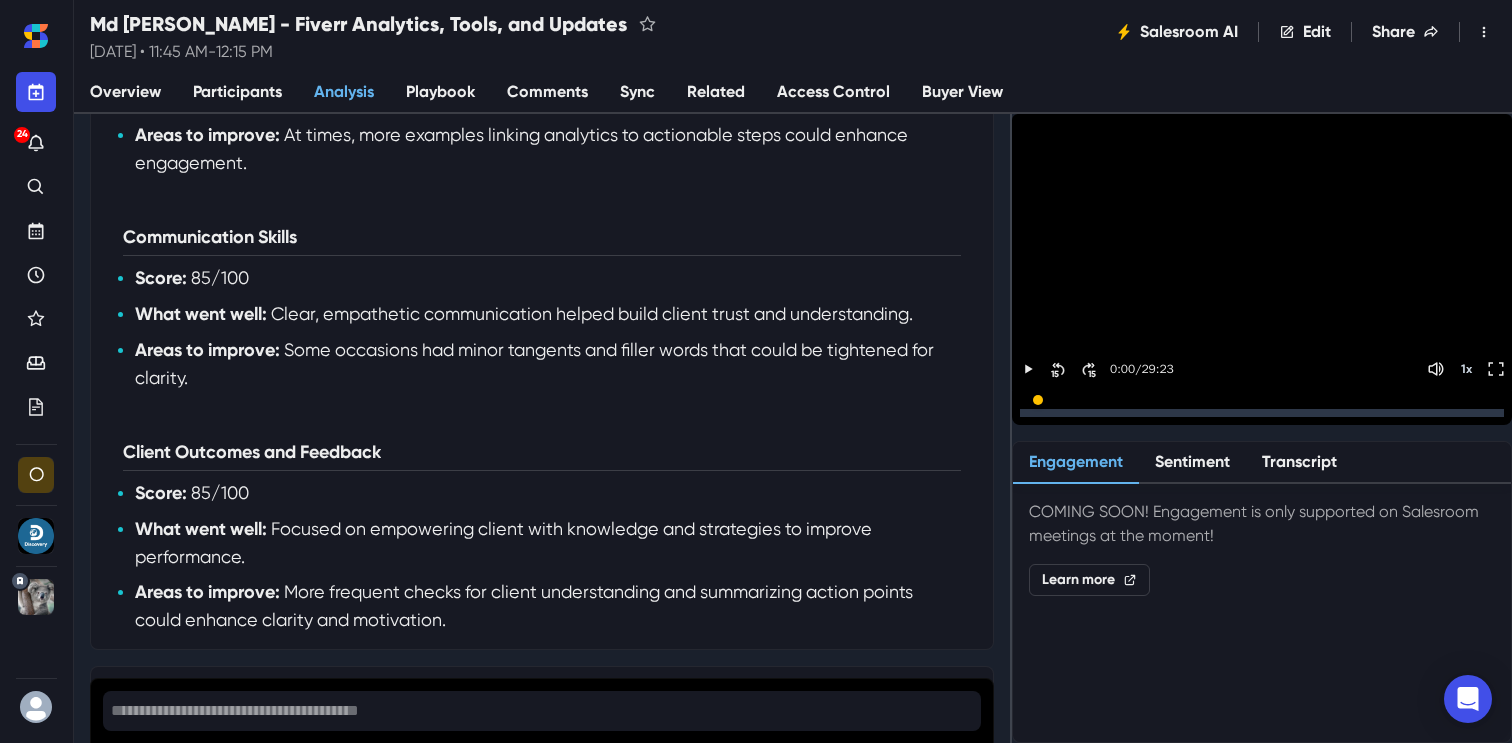 scroll, scrollTop: 0, scrollLeft: 0, axis: both 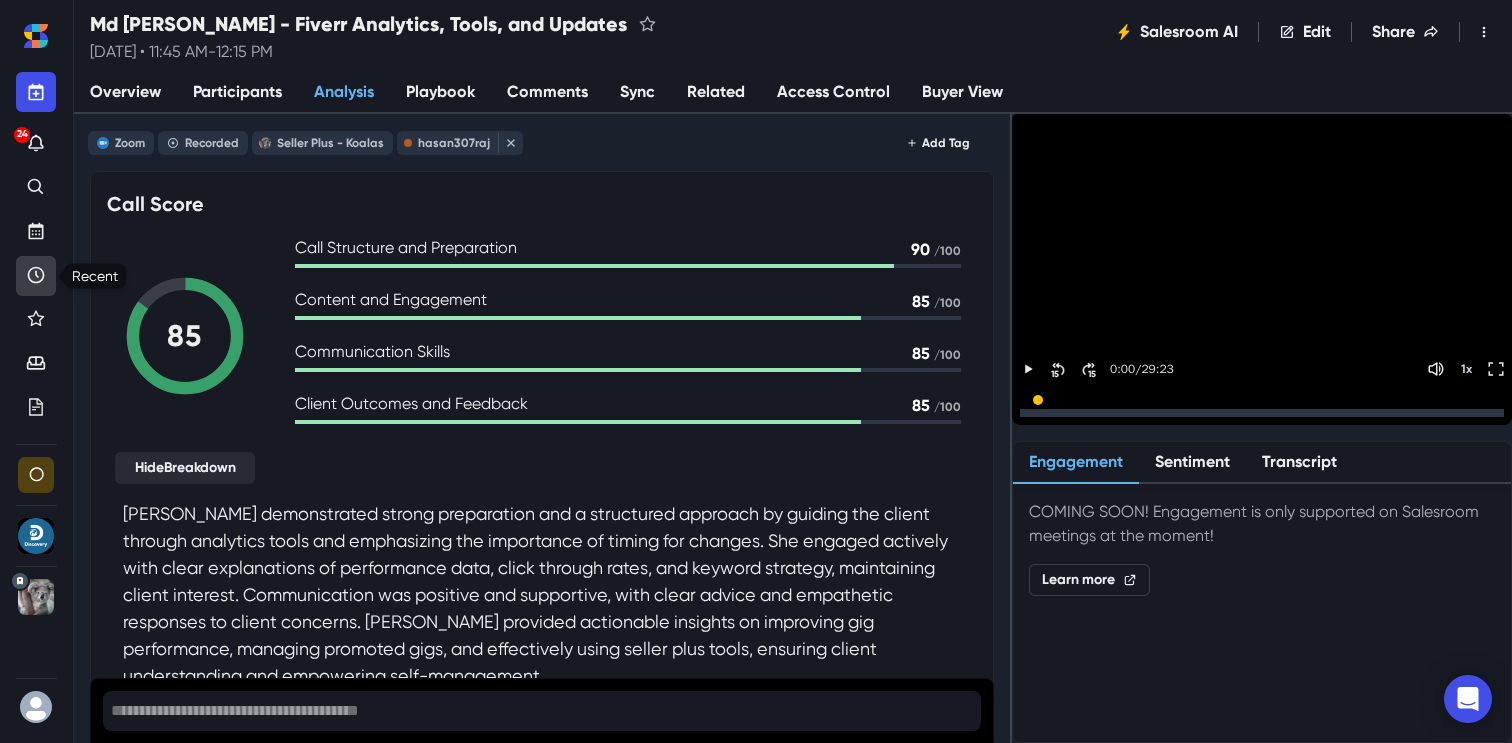 click 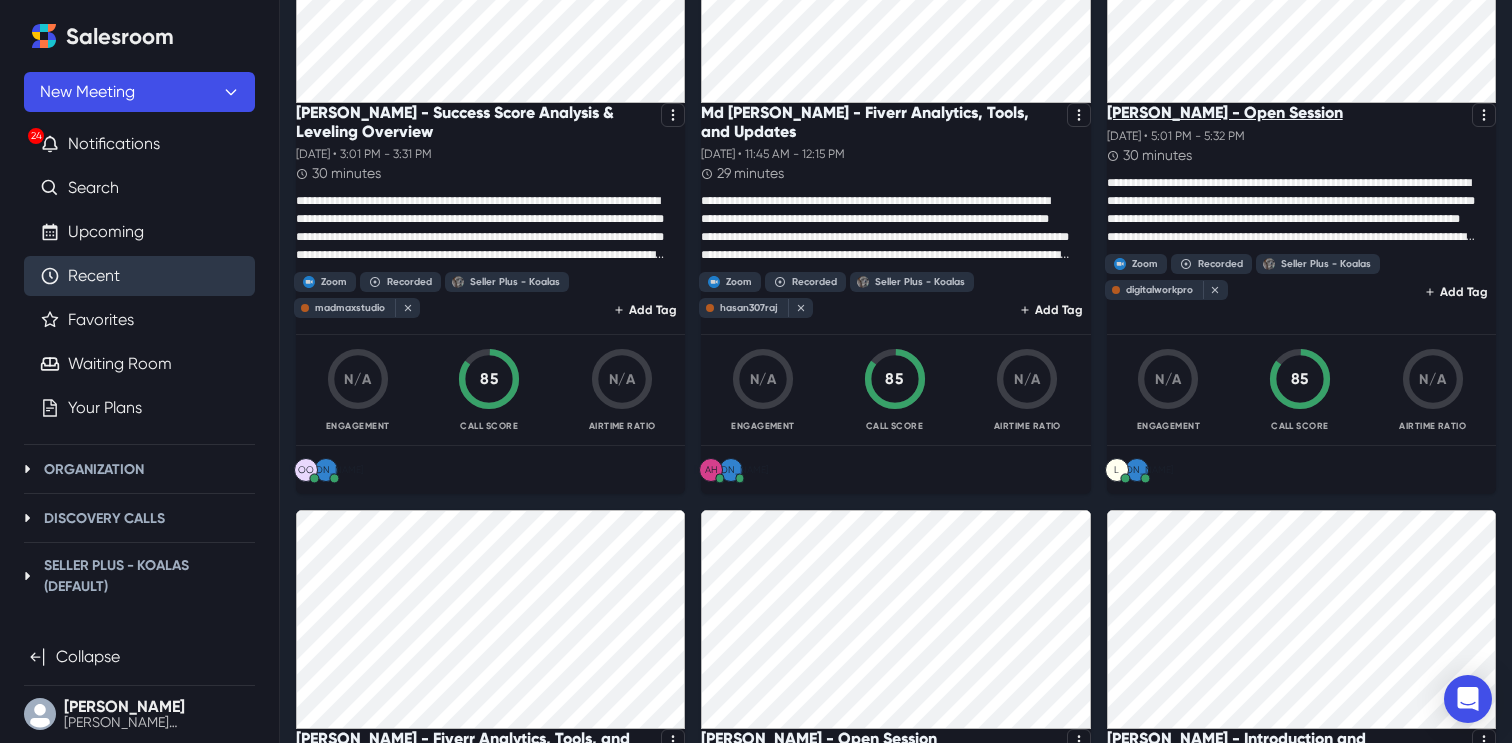 scroll, scrollTop: 0, scrollLeft: 0, axis: both 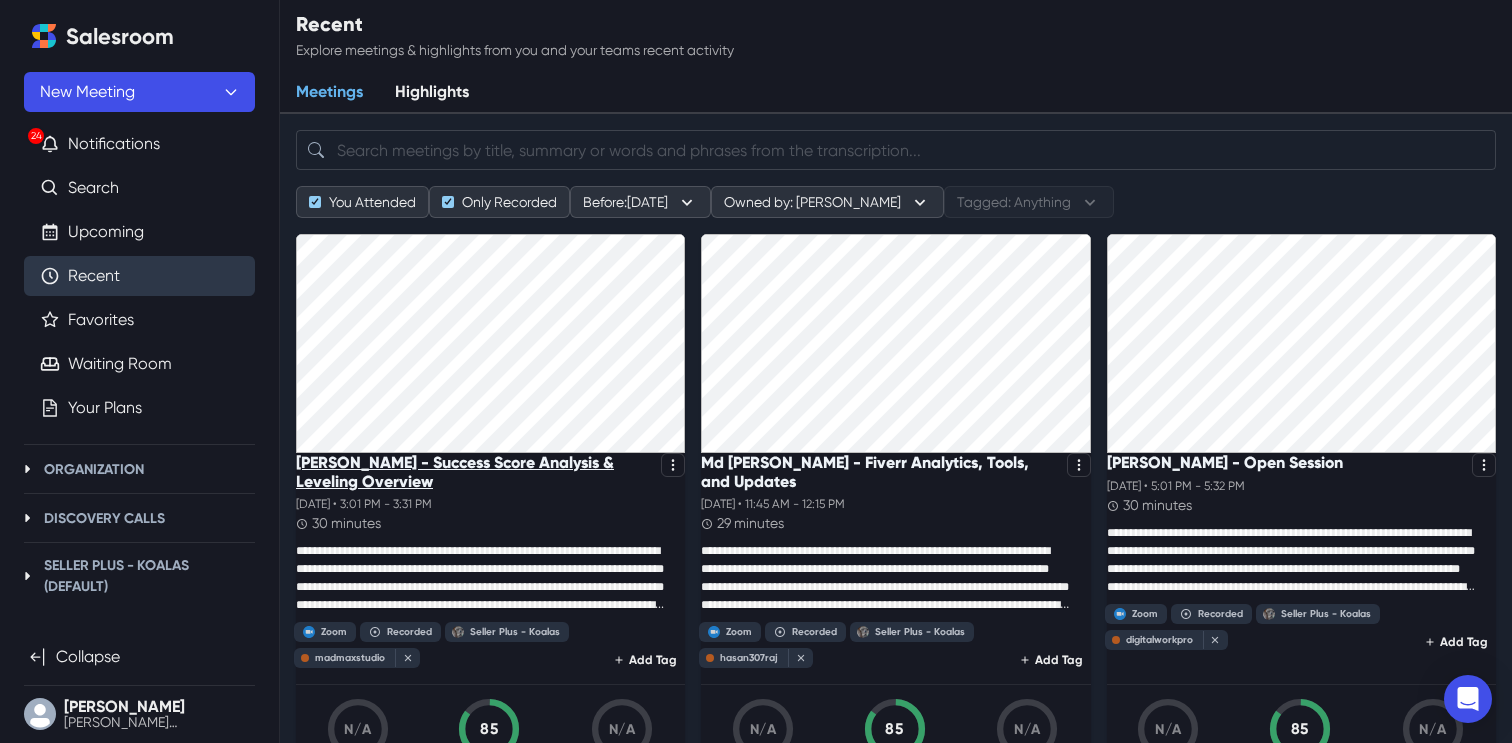 click on "[PERSON_NAME] - Success Score Analysis  & Leveling Overview" at bounding box center [474, 472] 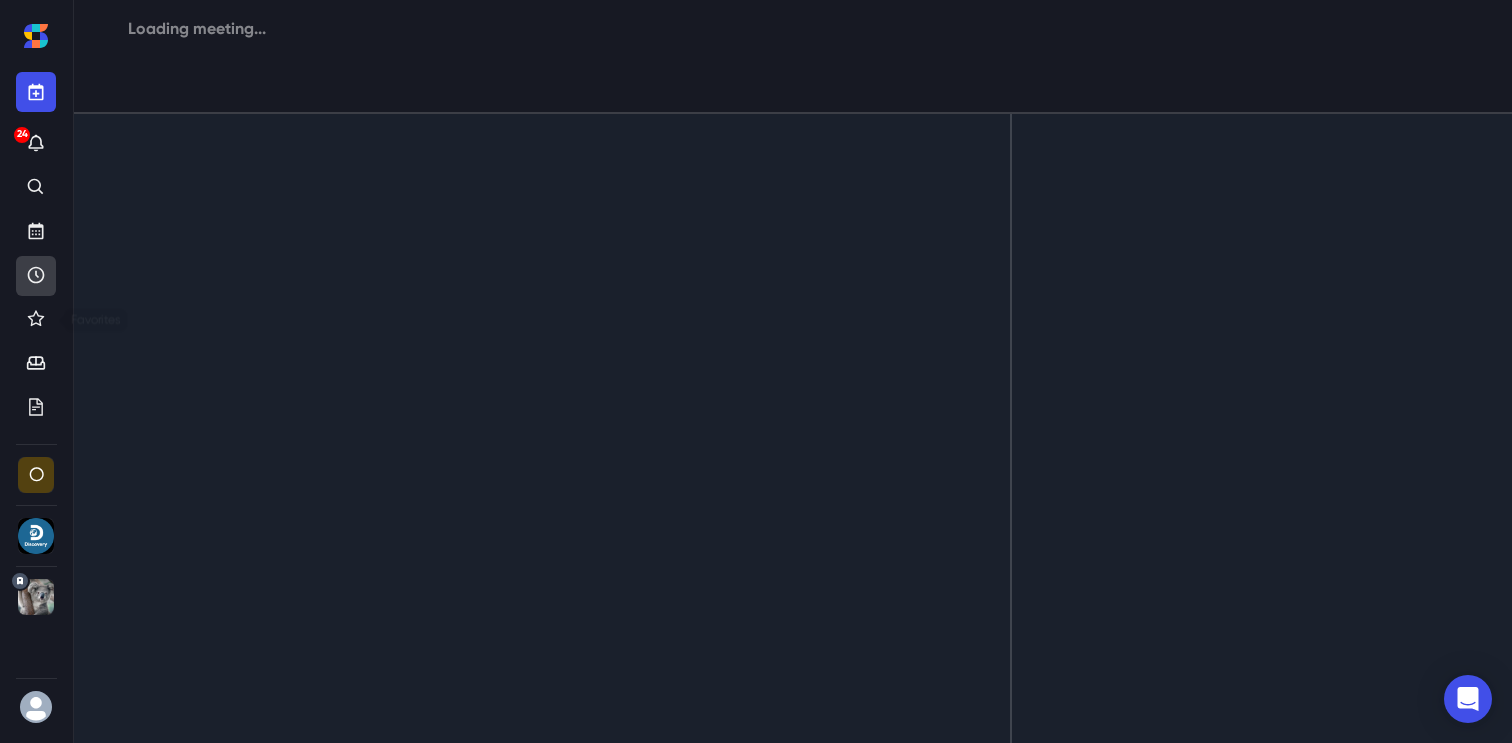 click 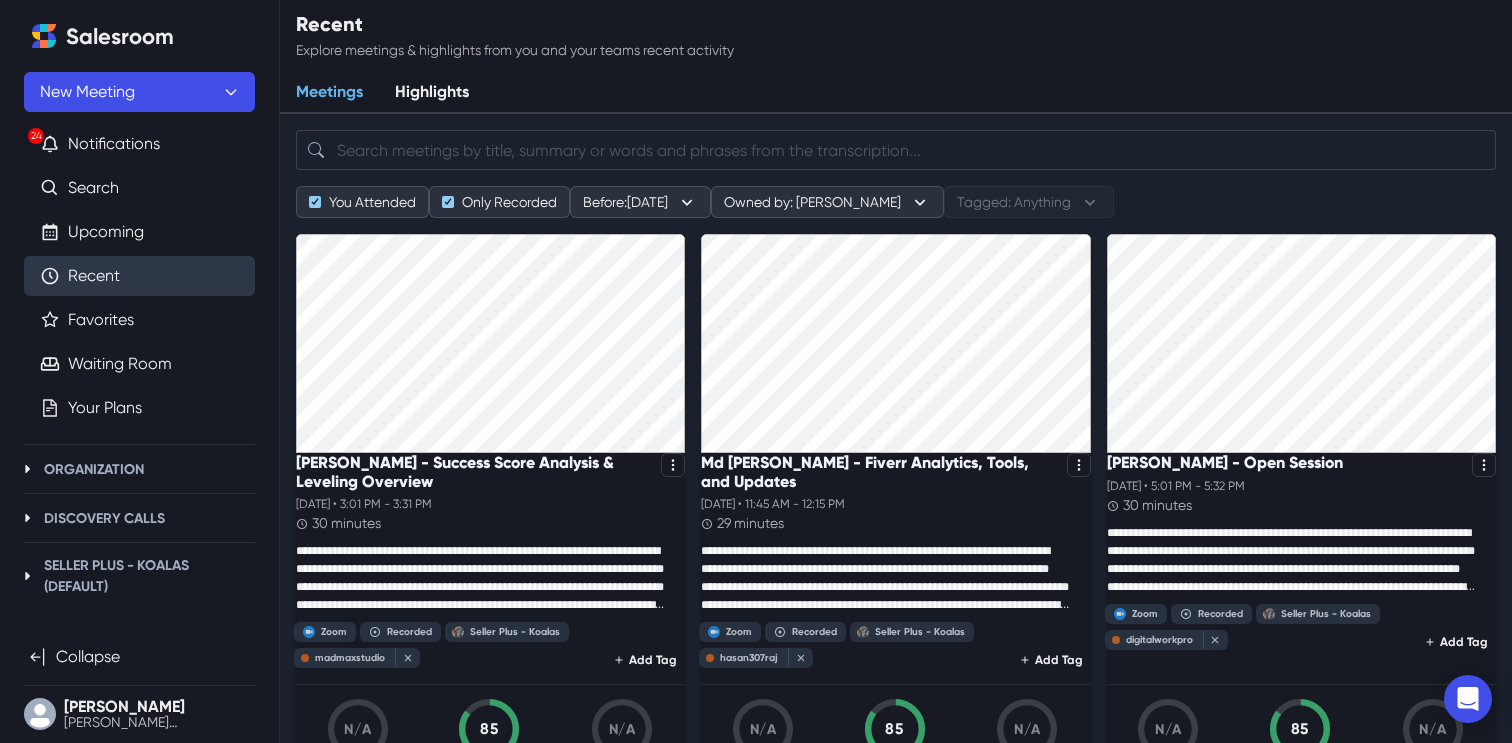 click on "Md [PERSON_NAME] - Fiverr Analytics, Tools, and Updates" at bounding box center [879, 472] 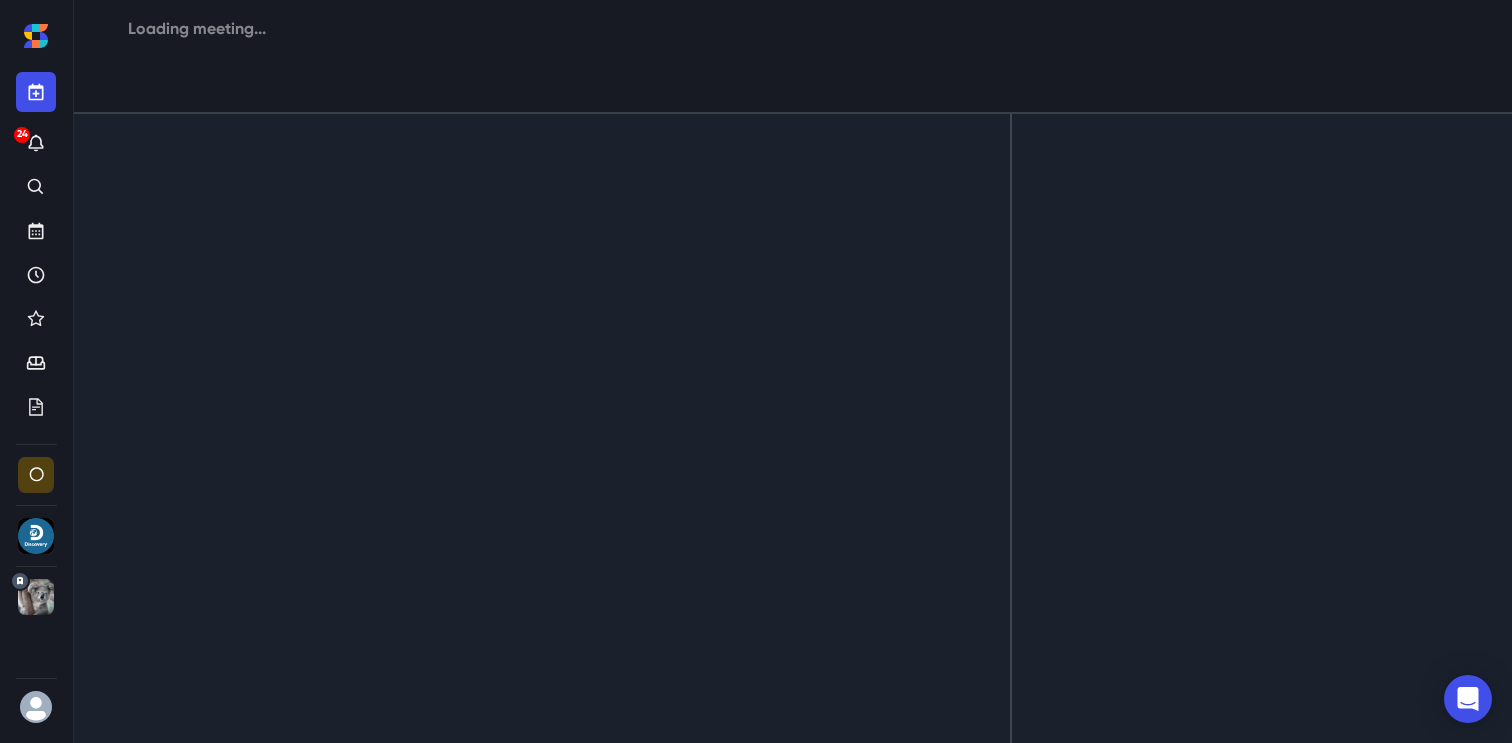 click on "Loading... Loading meeting..." at bounding box center (793, 57) 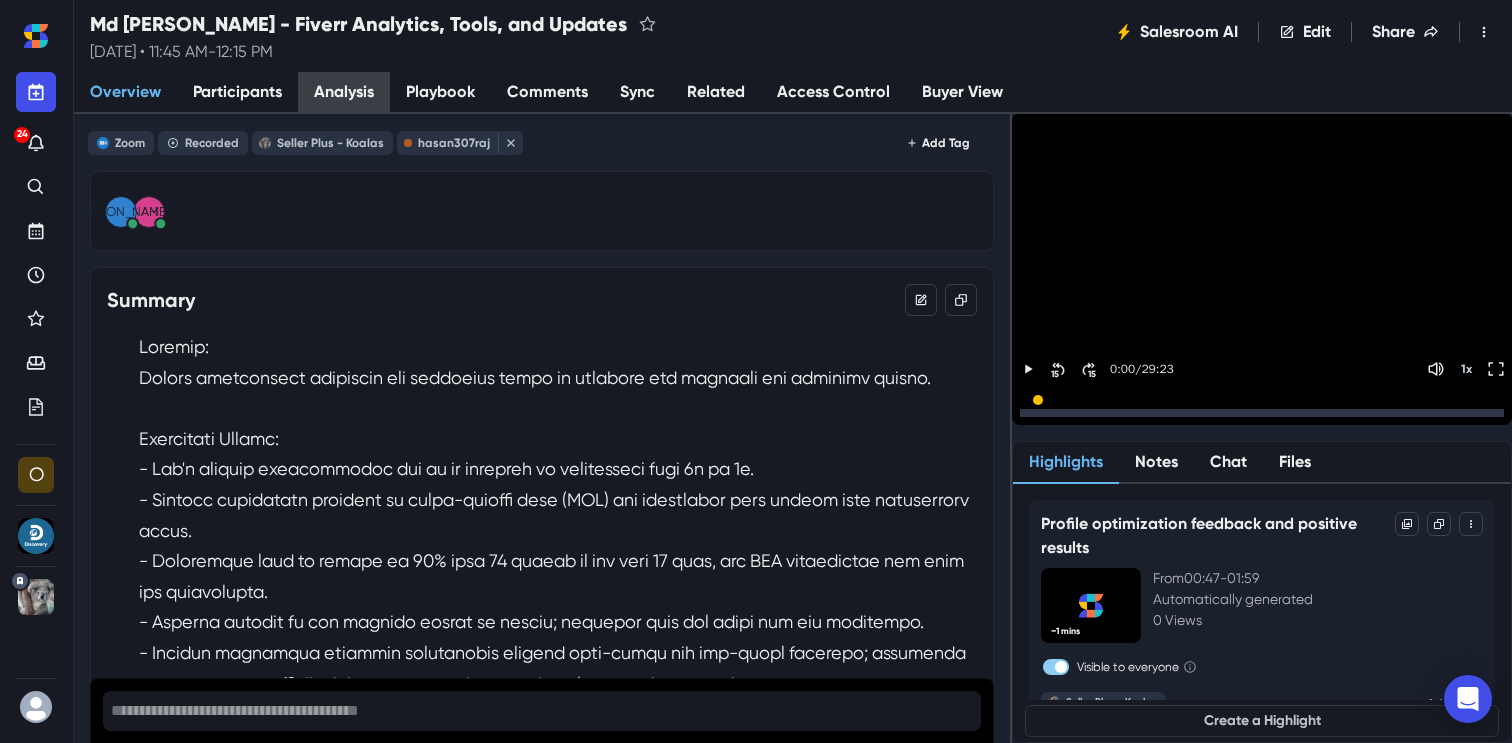 click on "Analysis" at bounding box center (344, 92) 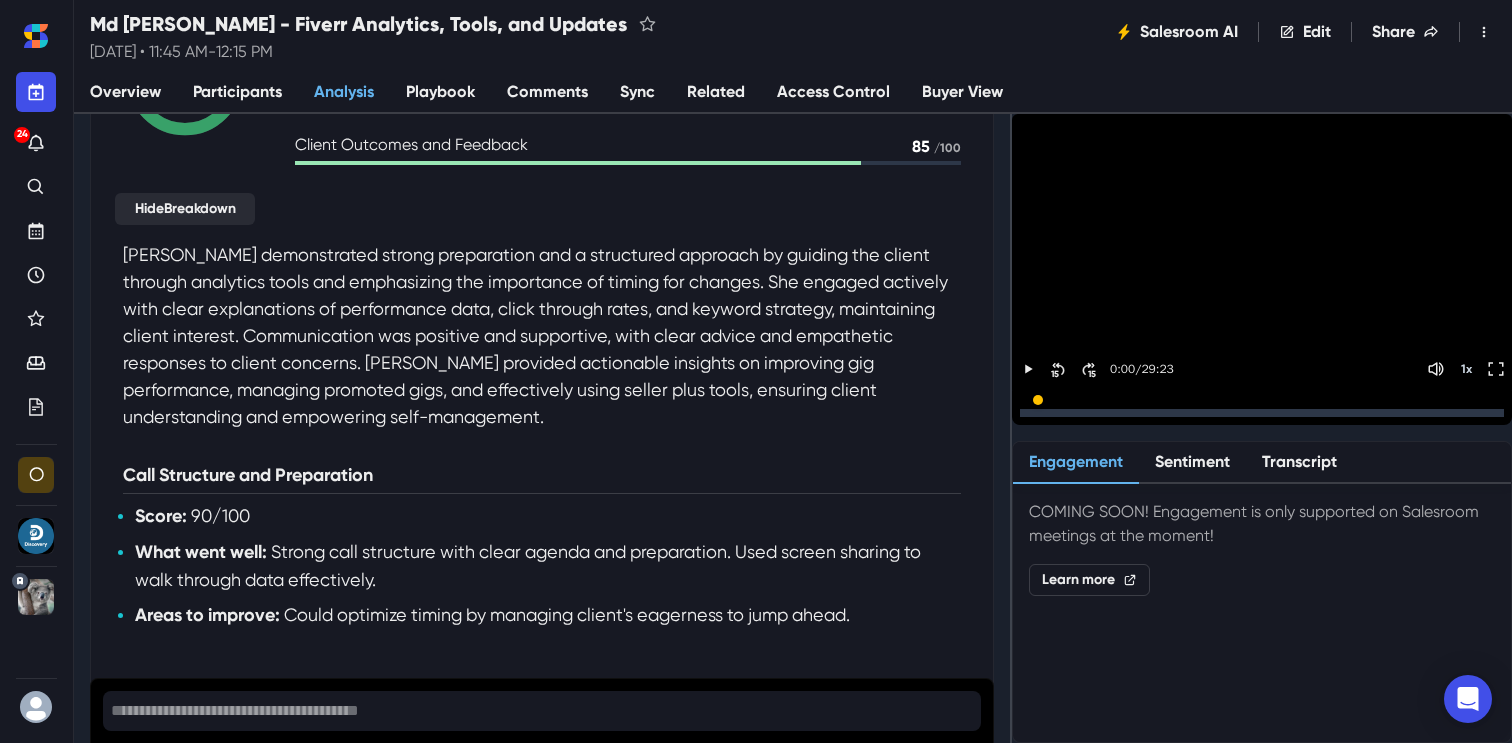scroll, scrollTop: 408, scrollLeft: 0, axis: vertical 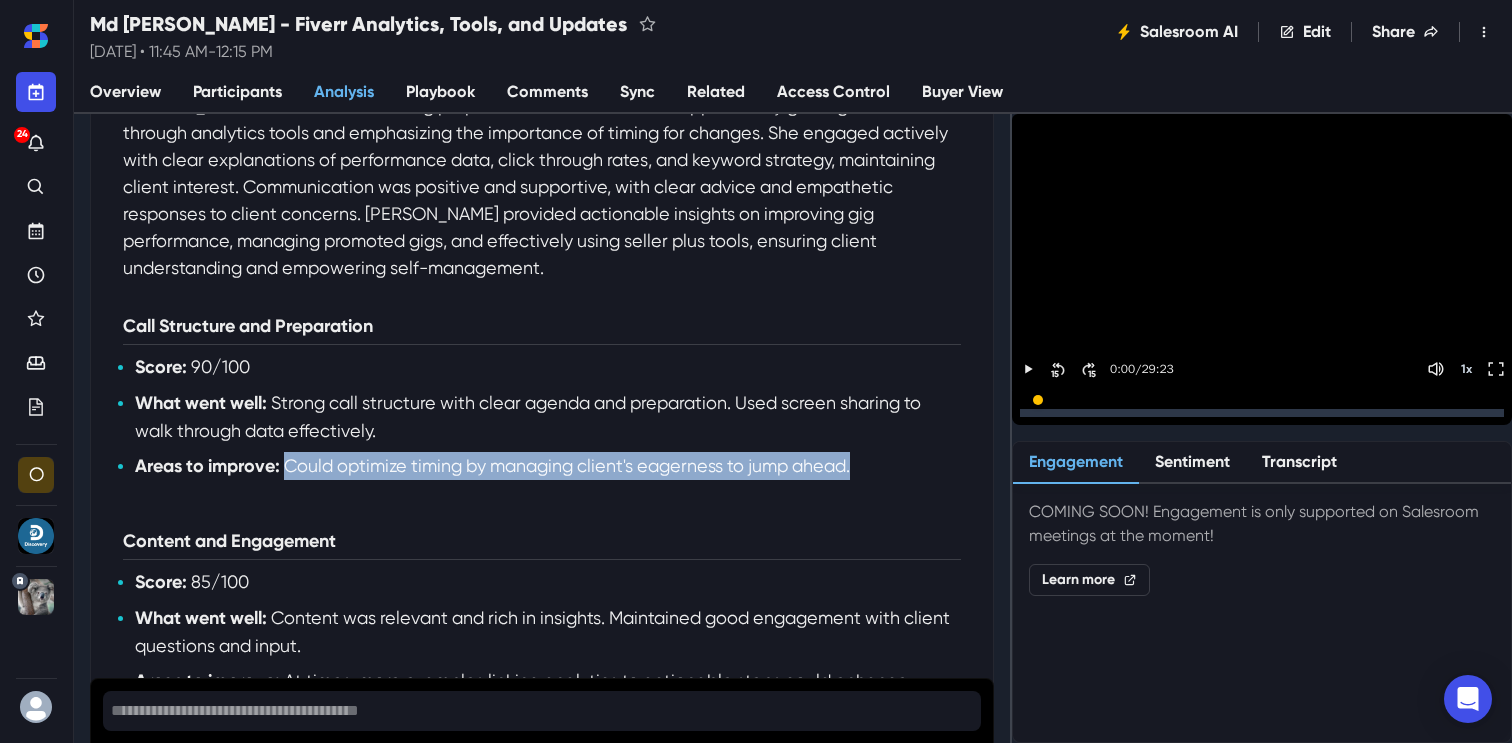 drag, startPoint x: 287, startPoint y: 467, endPoint x: 555, endPoint y: 488, distance: 268.8215 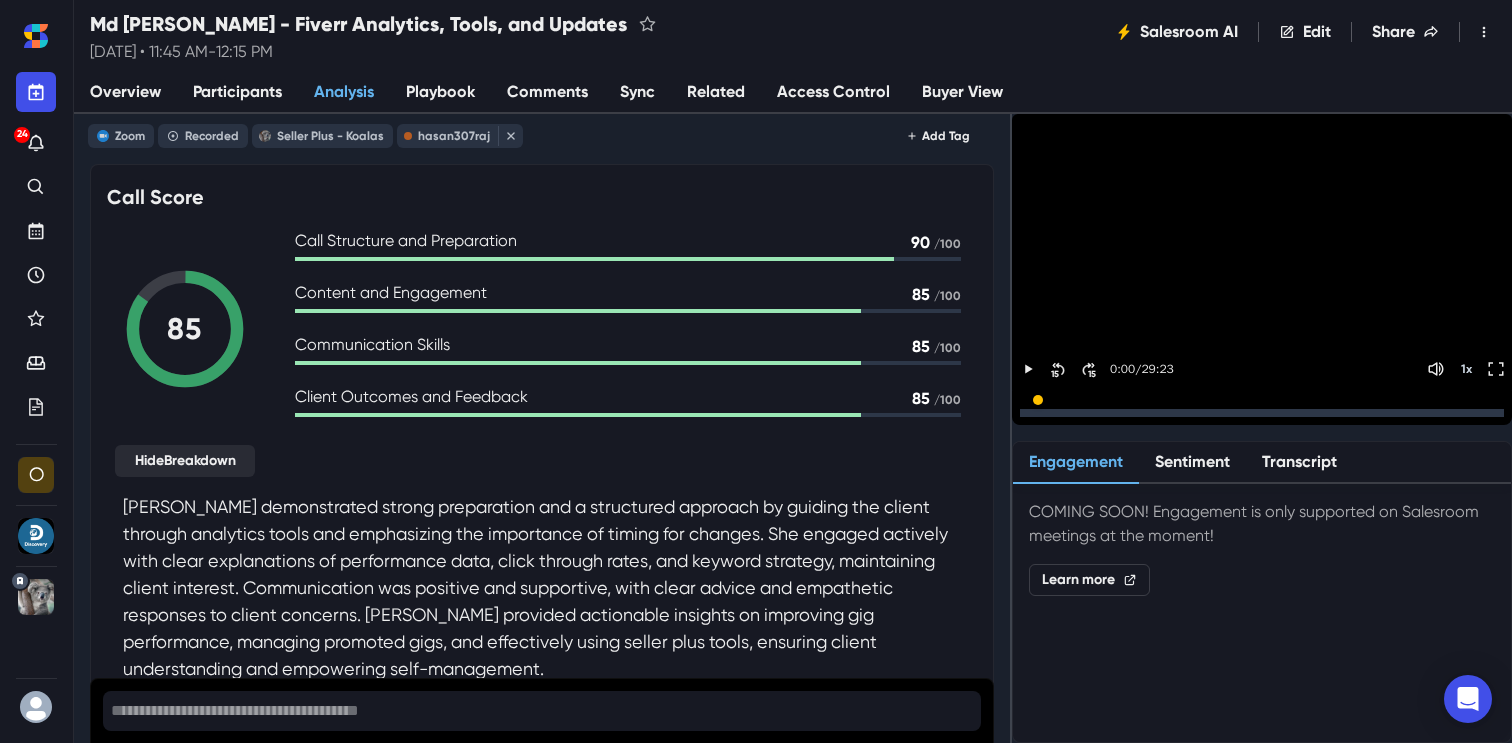 scroll, scrollTop: 0, scrollLeft: 0, axis: both 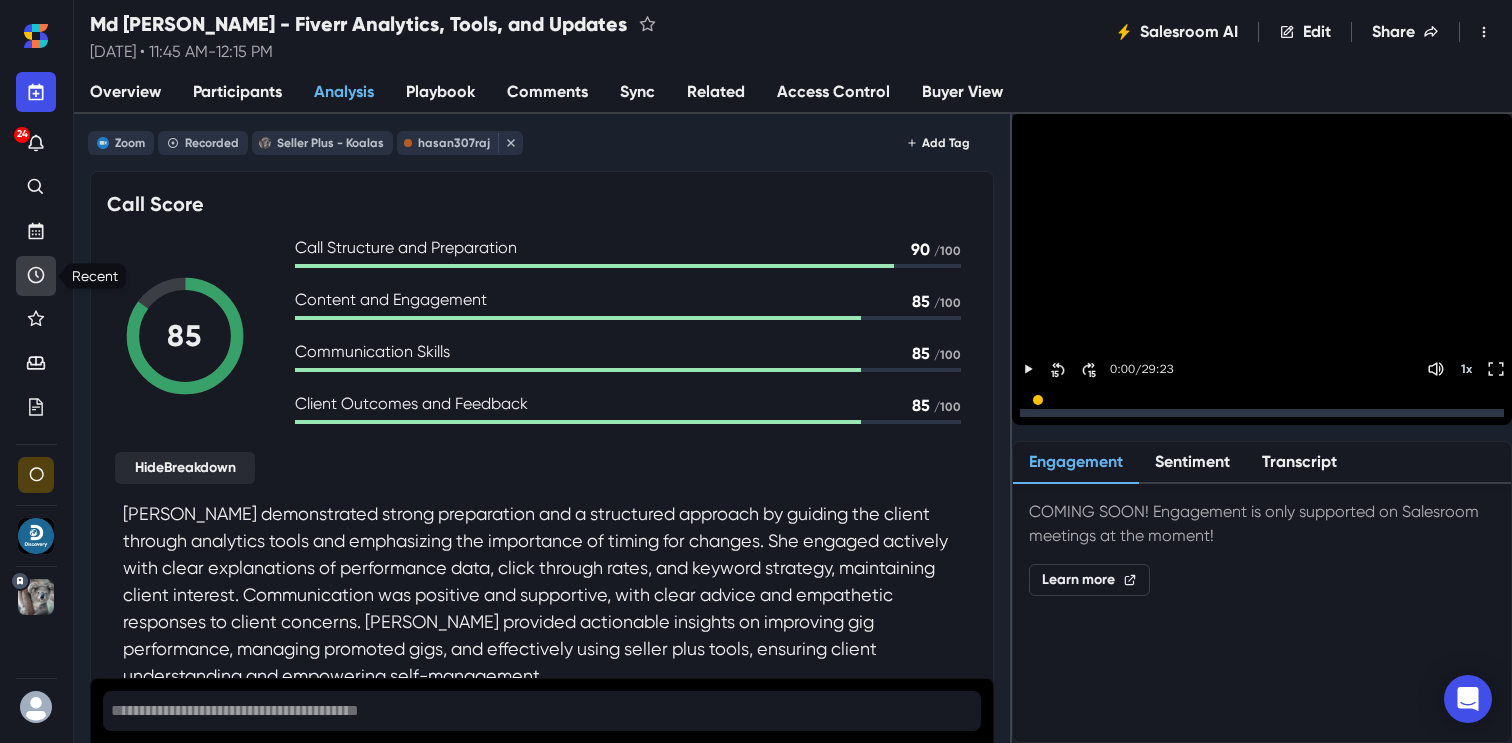 click 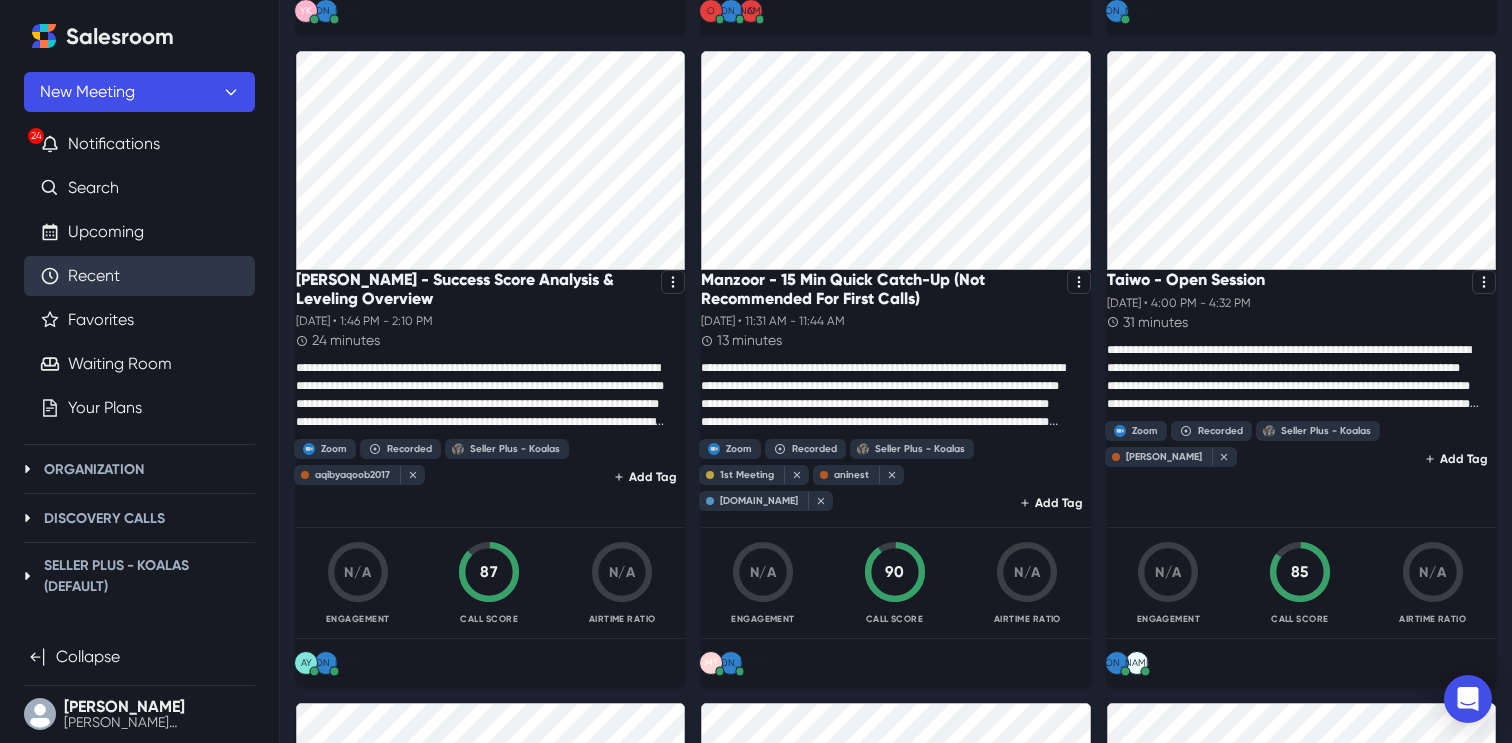 scroll, scrollTop: 1439, scrollLeft: 0, axis: vertical 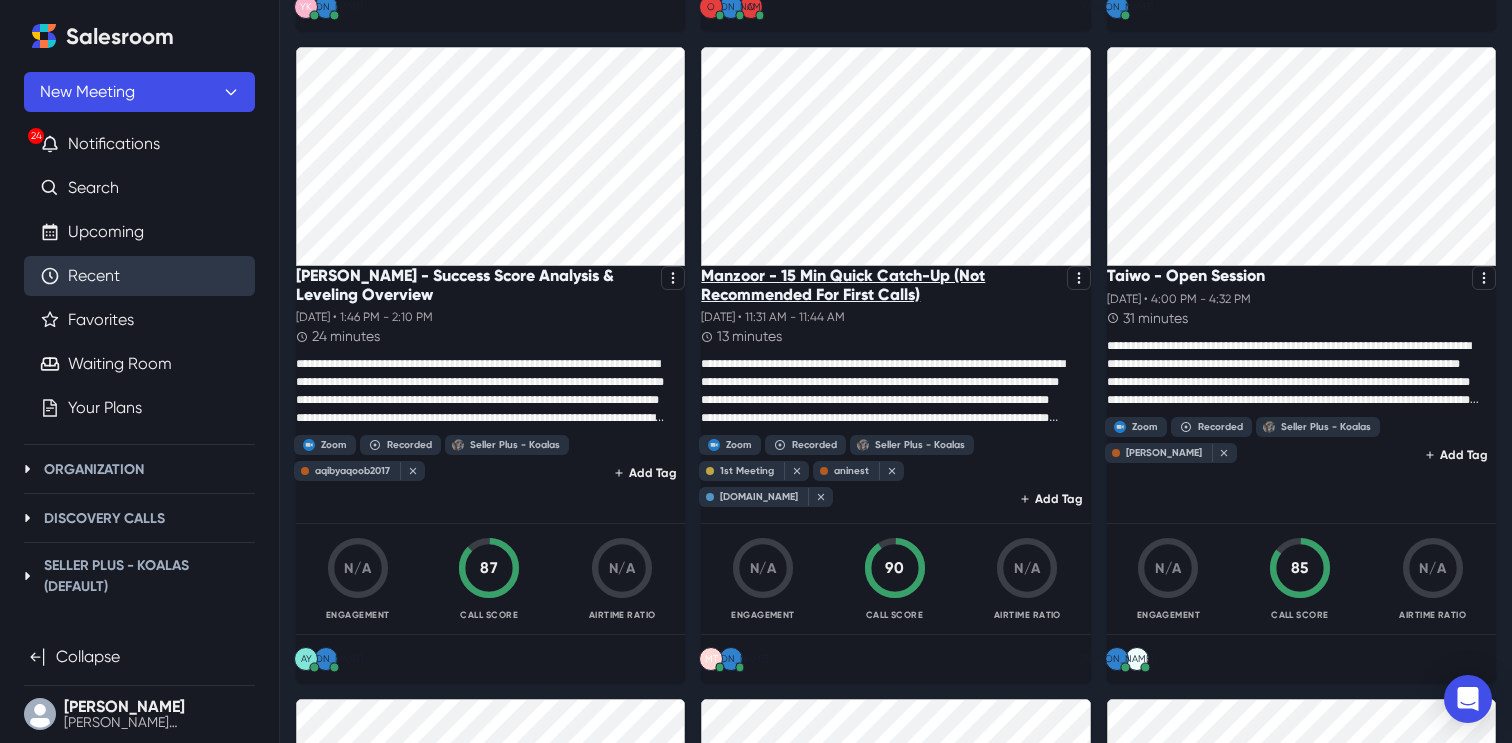 click on "Manzoor - 15 Min Quick Catch-Up (Not Recommended For First Calls)" at bounding box center (879, 285) 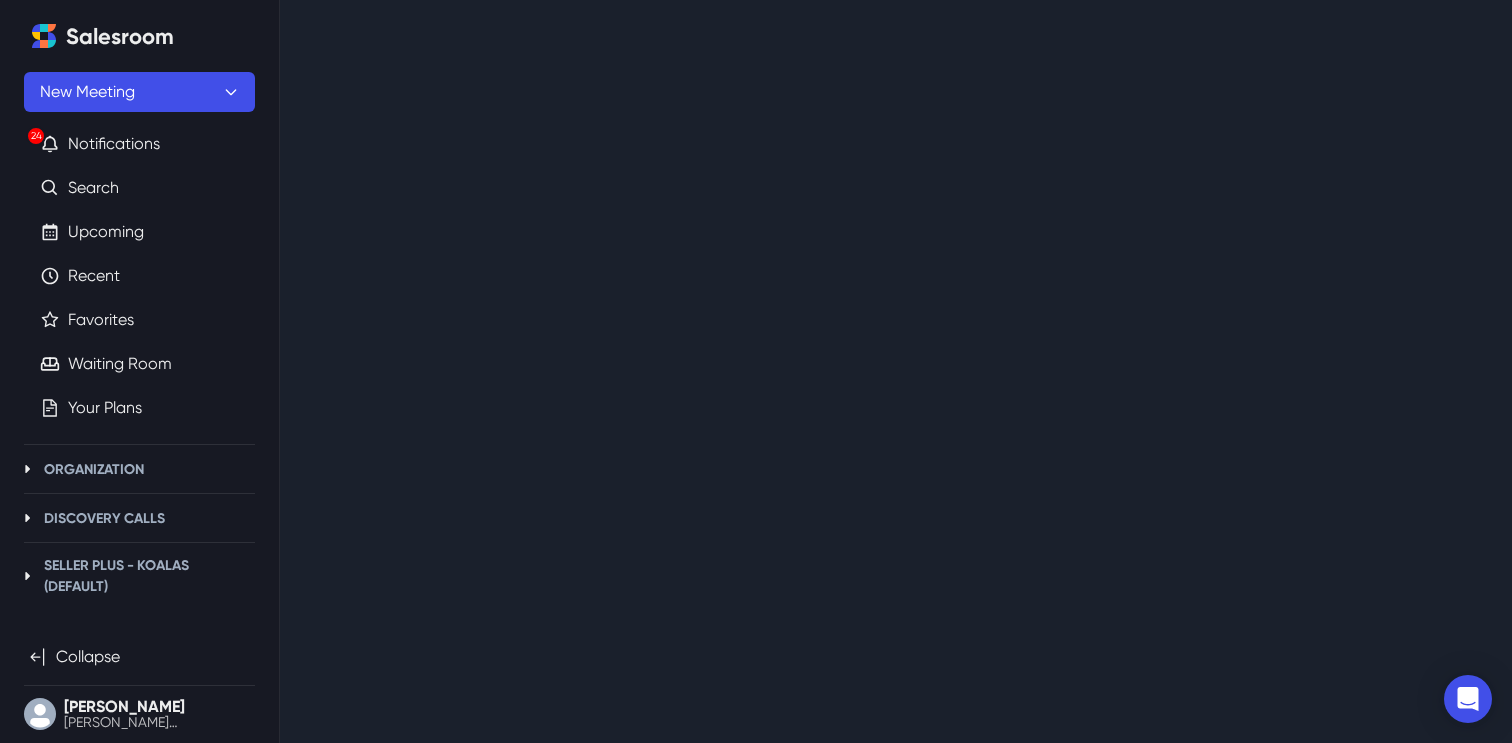 scroll, scrollTop: 0, scrollLeft: 0, axis: both 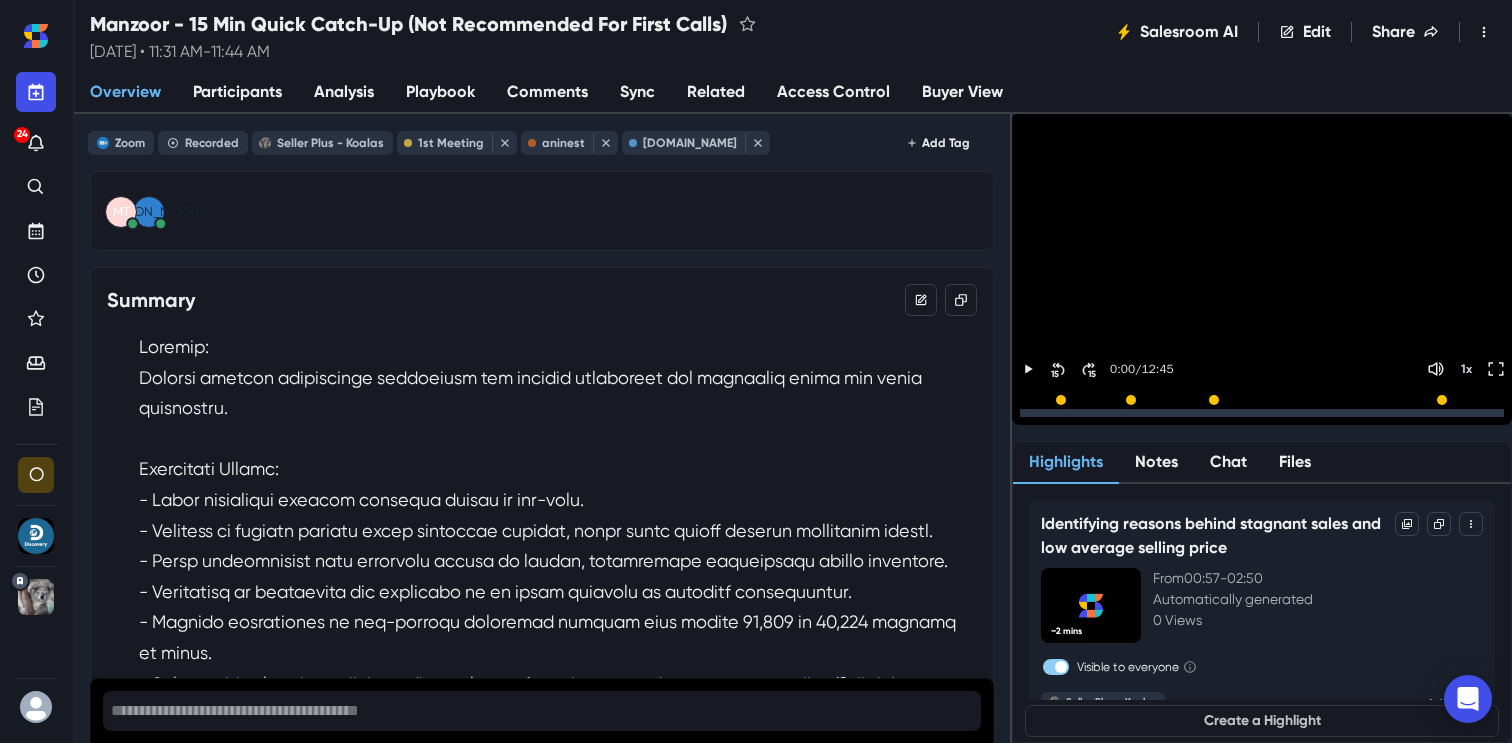 click on "Analysis" at bounding box center [344, 92] 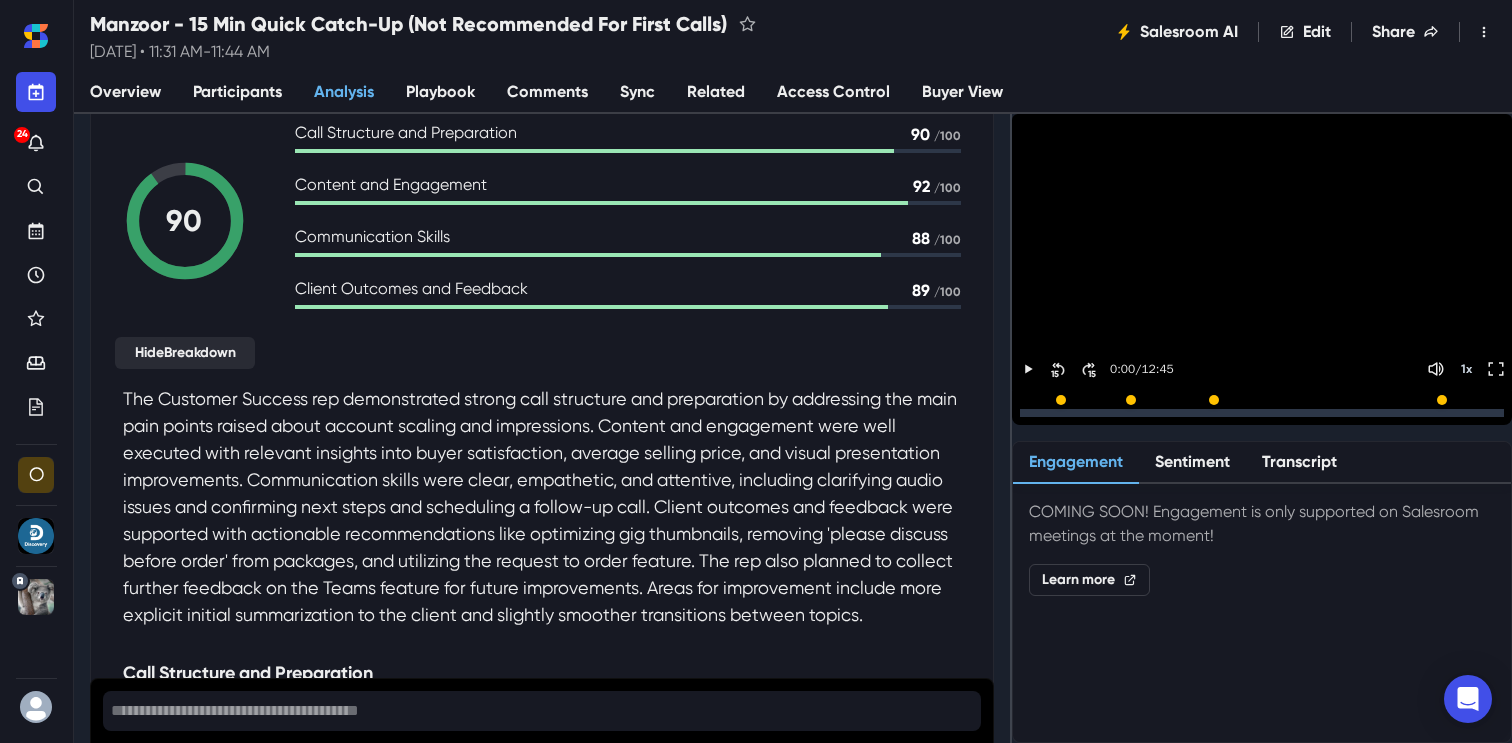 scroll, scrollTop: 0, scrollLeft: 0, axis: both 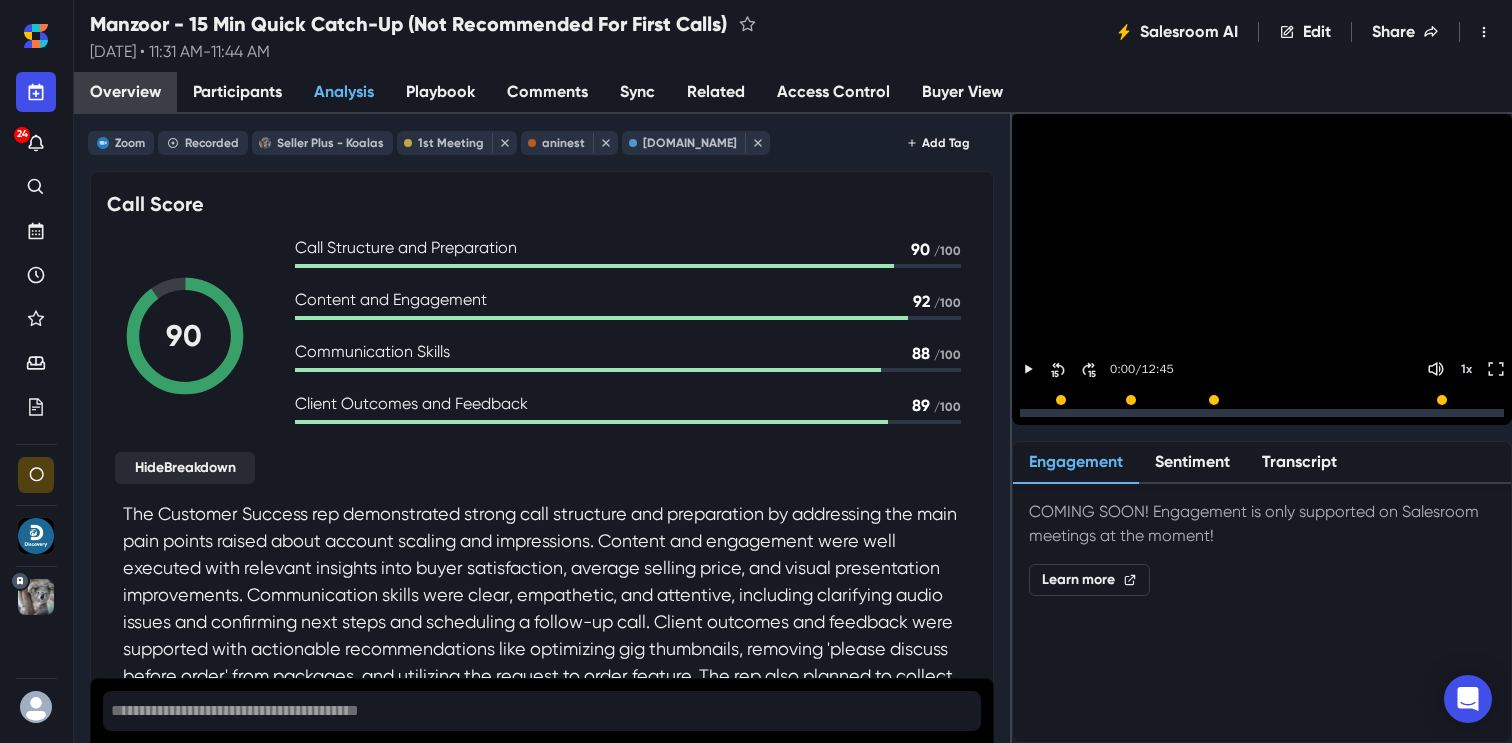 click on "Overview" at bounding box center [125, 92] 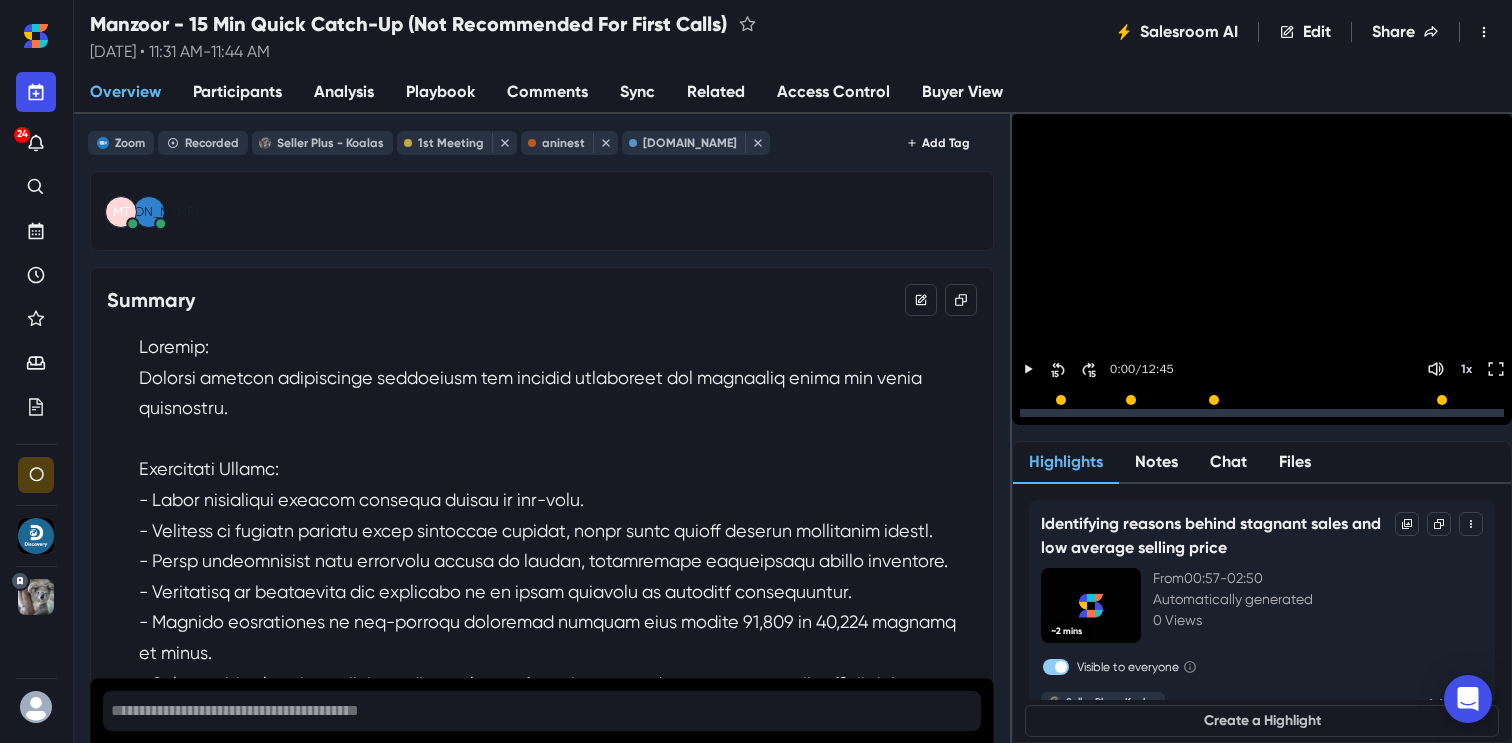 click at bounding box center [558, 775] 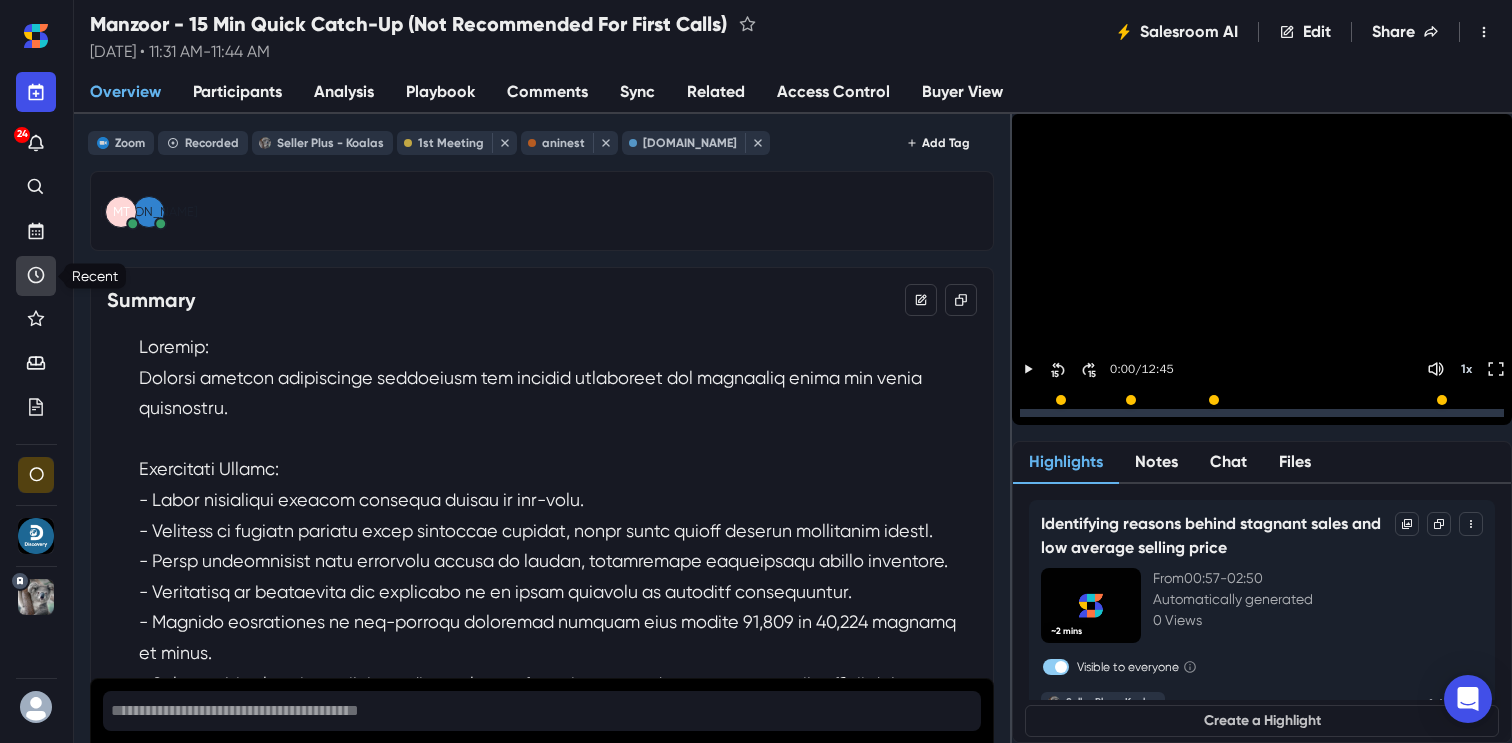 click 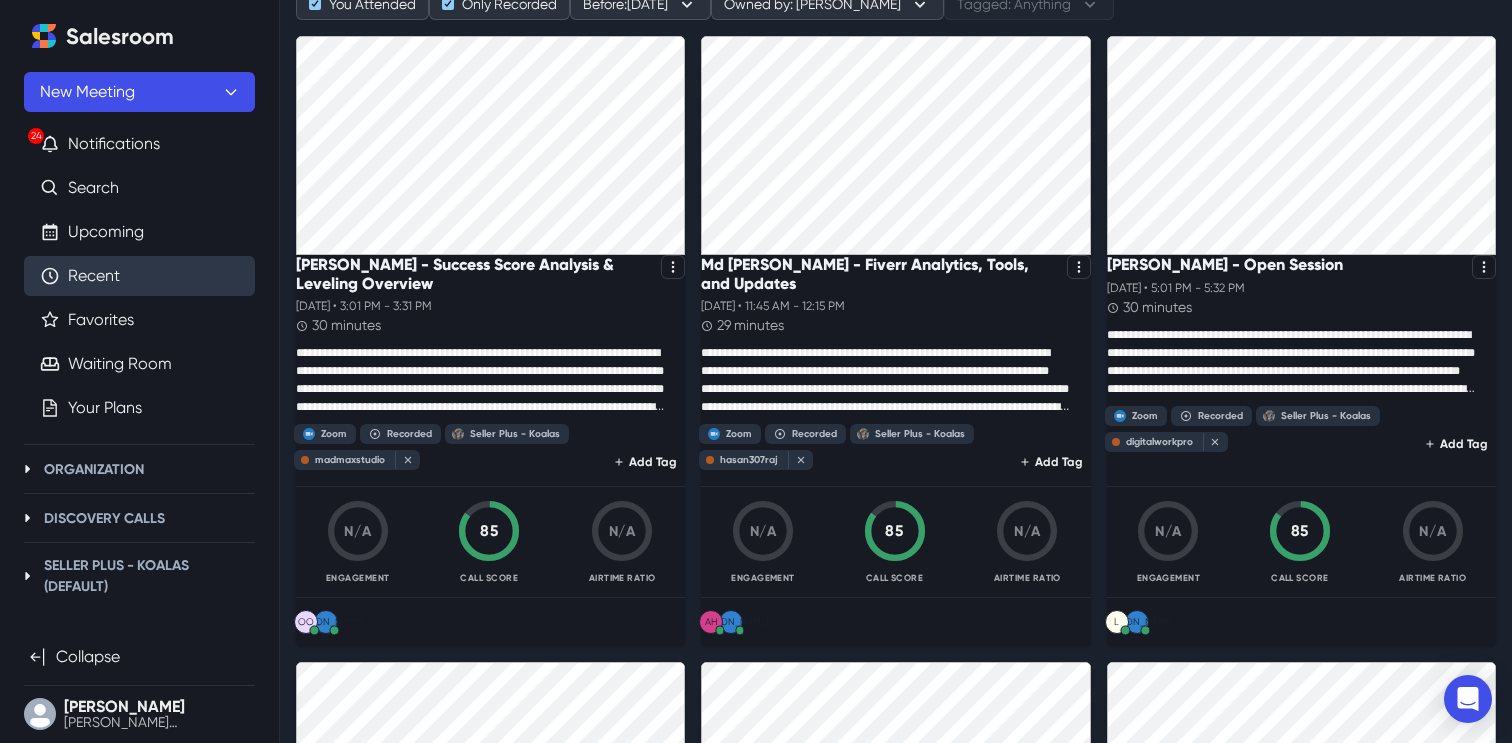 scroll, scrollTop: 199, scrollLeft: 0, axis: vertical 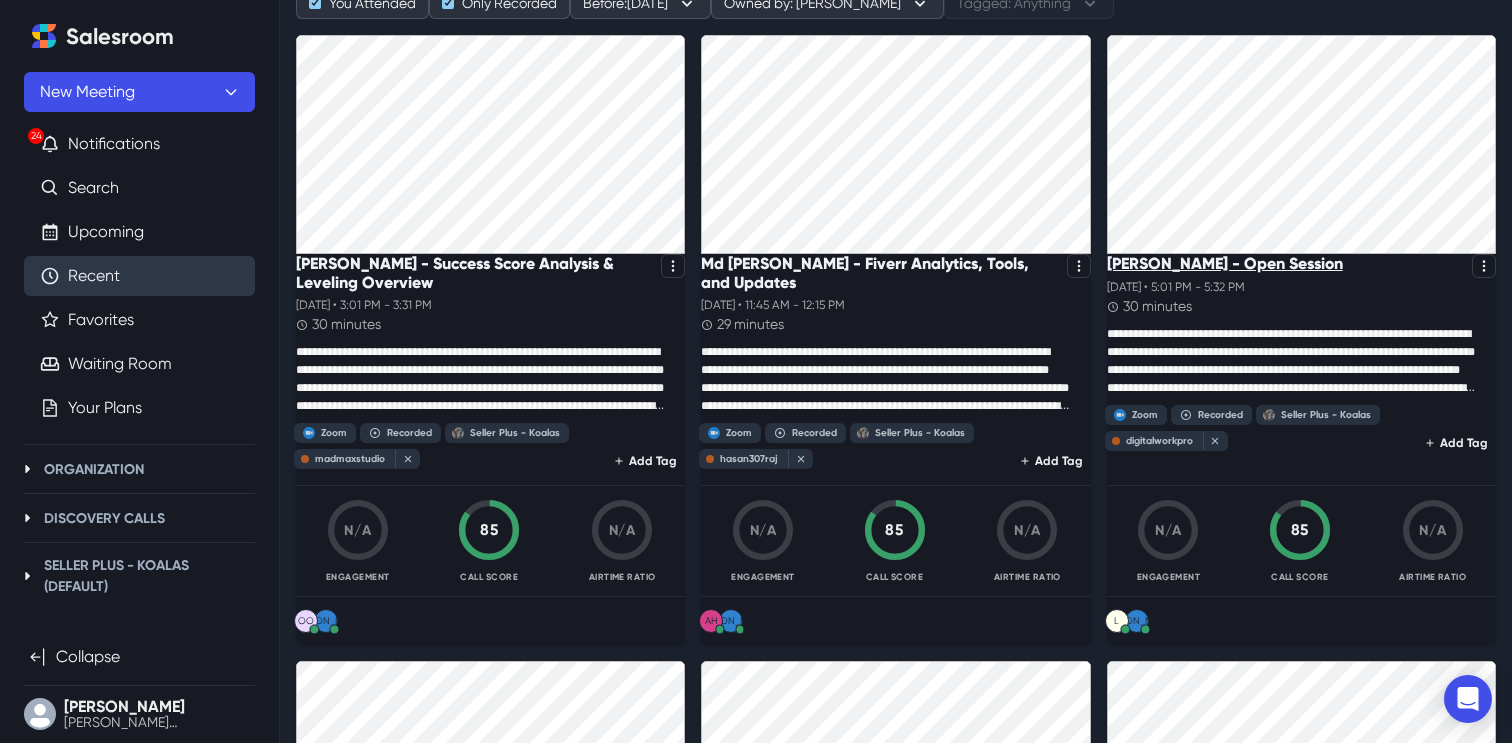 click on "[PERSON_NAME] - Open Session" at bounding box center (1225, 263) 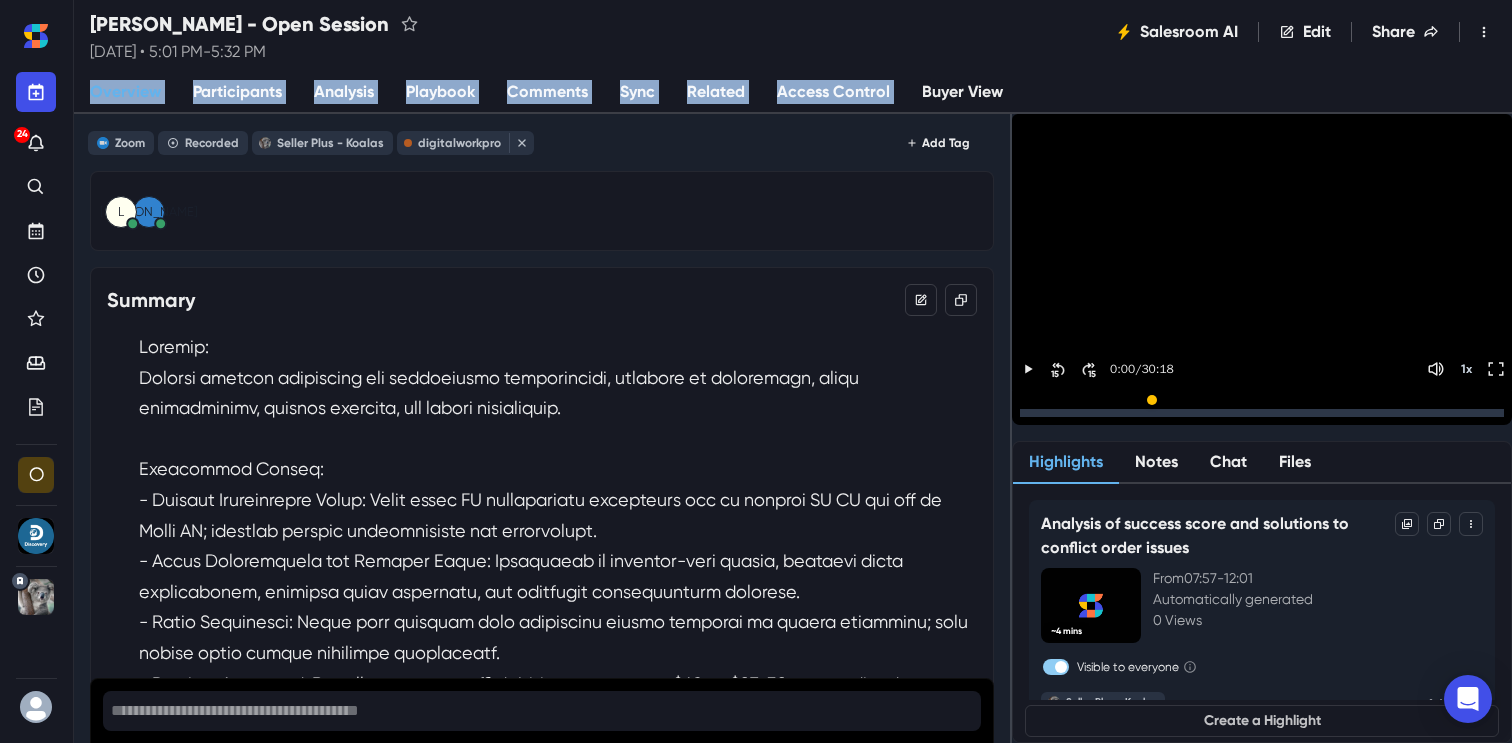 click on "[PERSON_NAME] - Open Session [DATE] • 5:01 PM  -  5:32 PM Salesroom AI Edit Share Downloads Delete Recordings Archive Meeting Reprocess Meeting Overview Participants Analysis Playbook Comments Sync Related Access Control Buyer View" at bounding box center (793, 57) 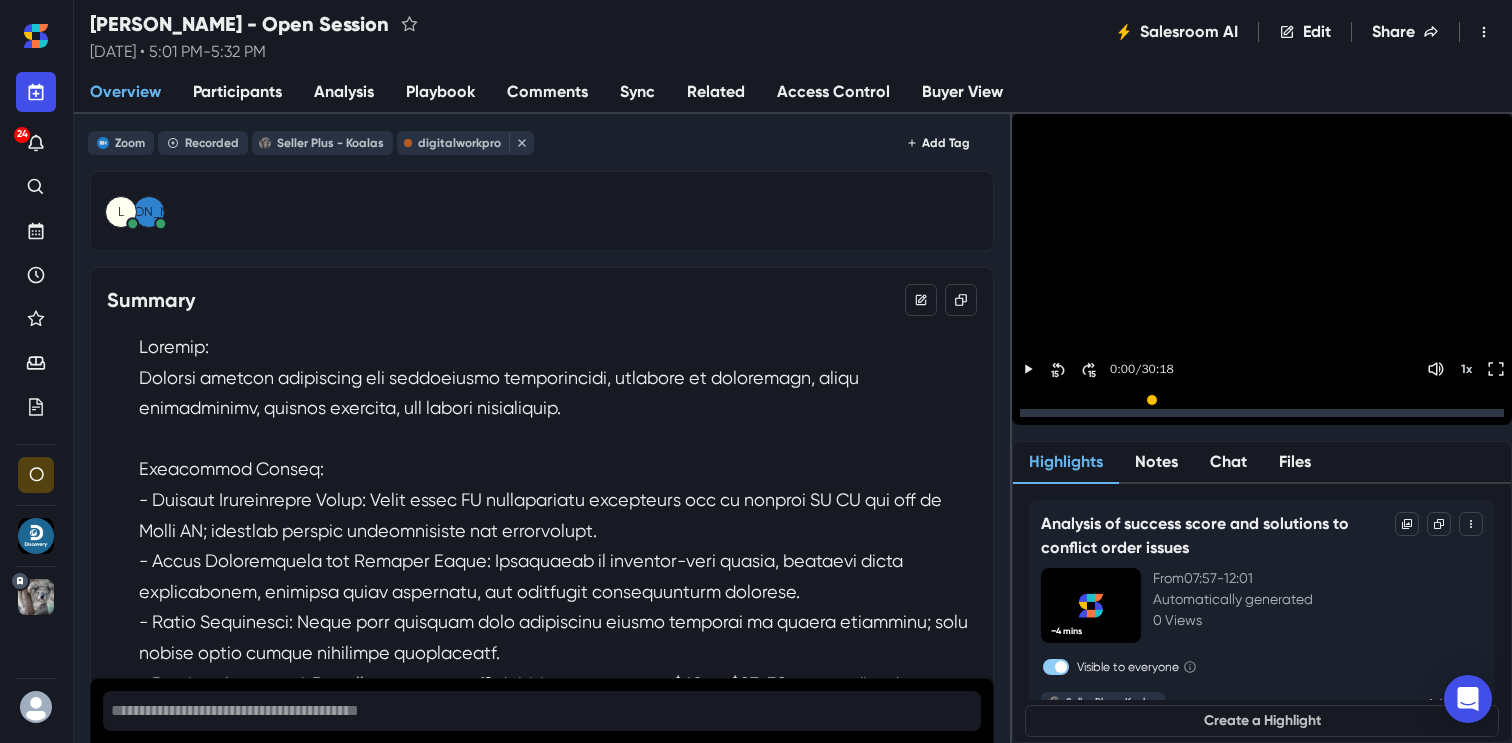 click on "[PERSON_NAME] - Open Session [DATE] • 5:01 PM  -  5:32 PM Salesroom AI Edit Share Downloads Delete Recordings Archive Meeting Reprocess Meeting" at bounding box center [793, 32] 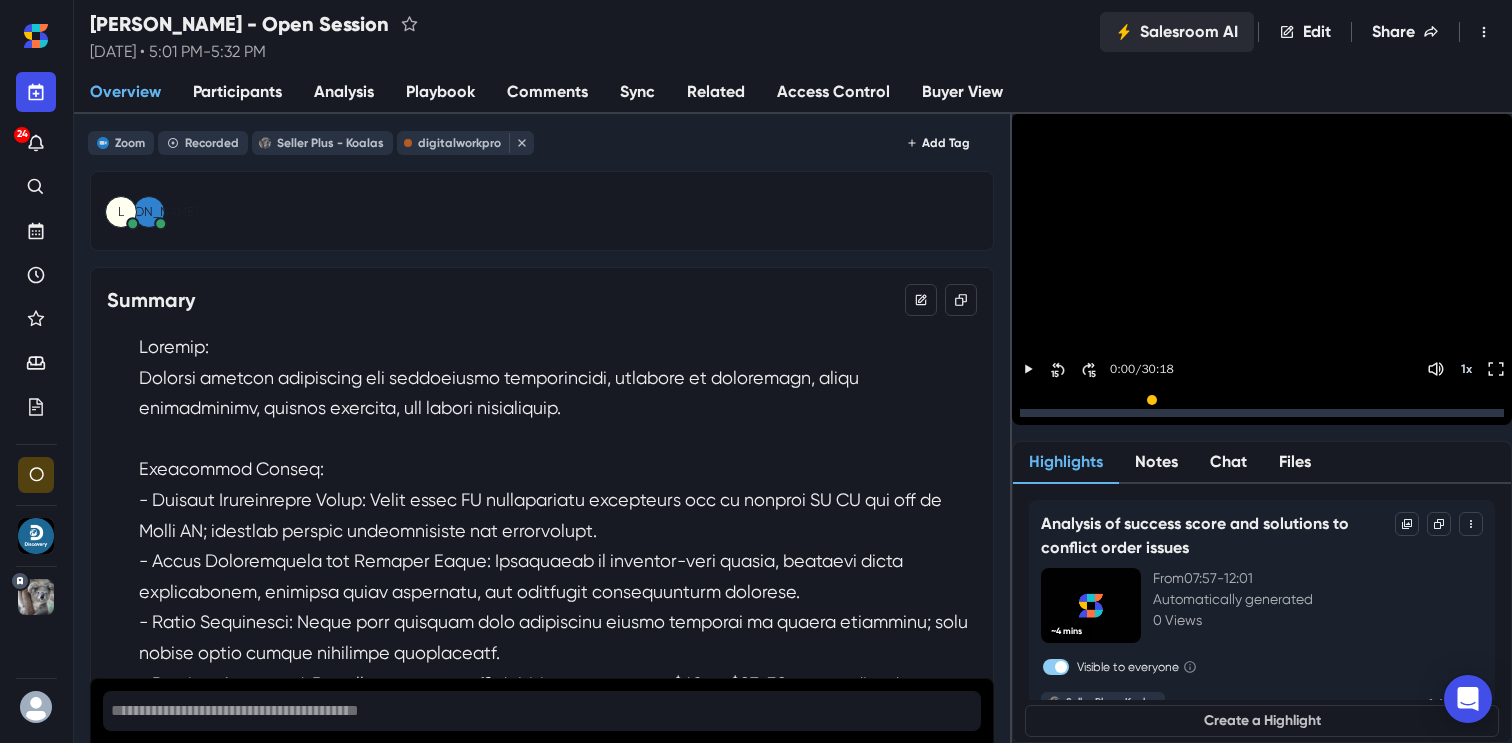 click on "Salesroom AI" at bounding box center [1177, 32] 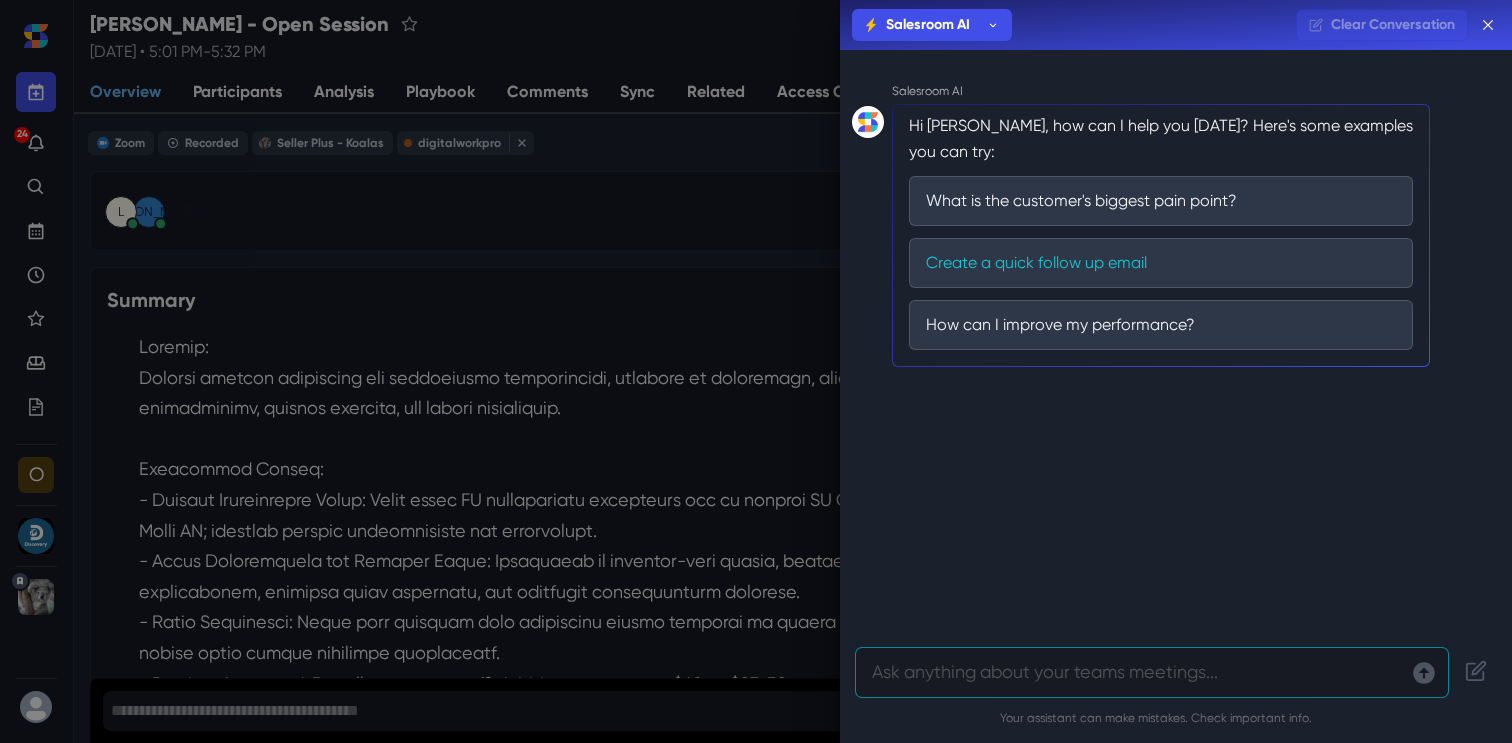 click on "Create a quick follow up email" at bounding box center (1161, 263) 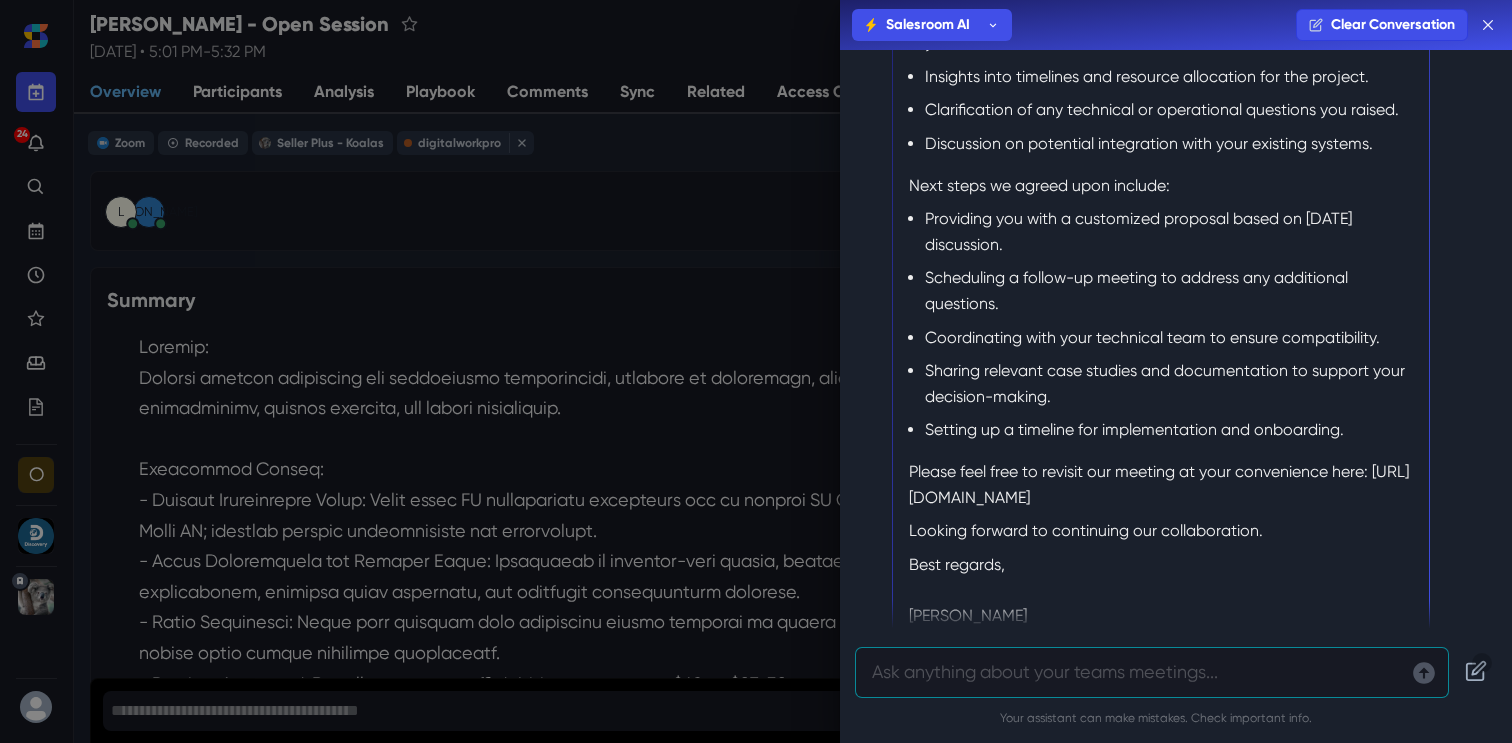 scroll, scrollTop: 997, scrollLeft: 0, axis: vertical 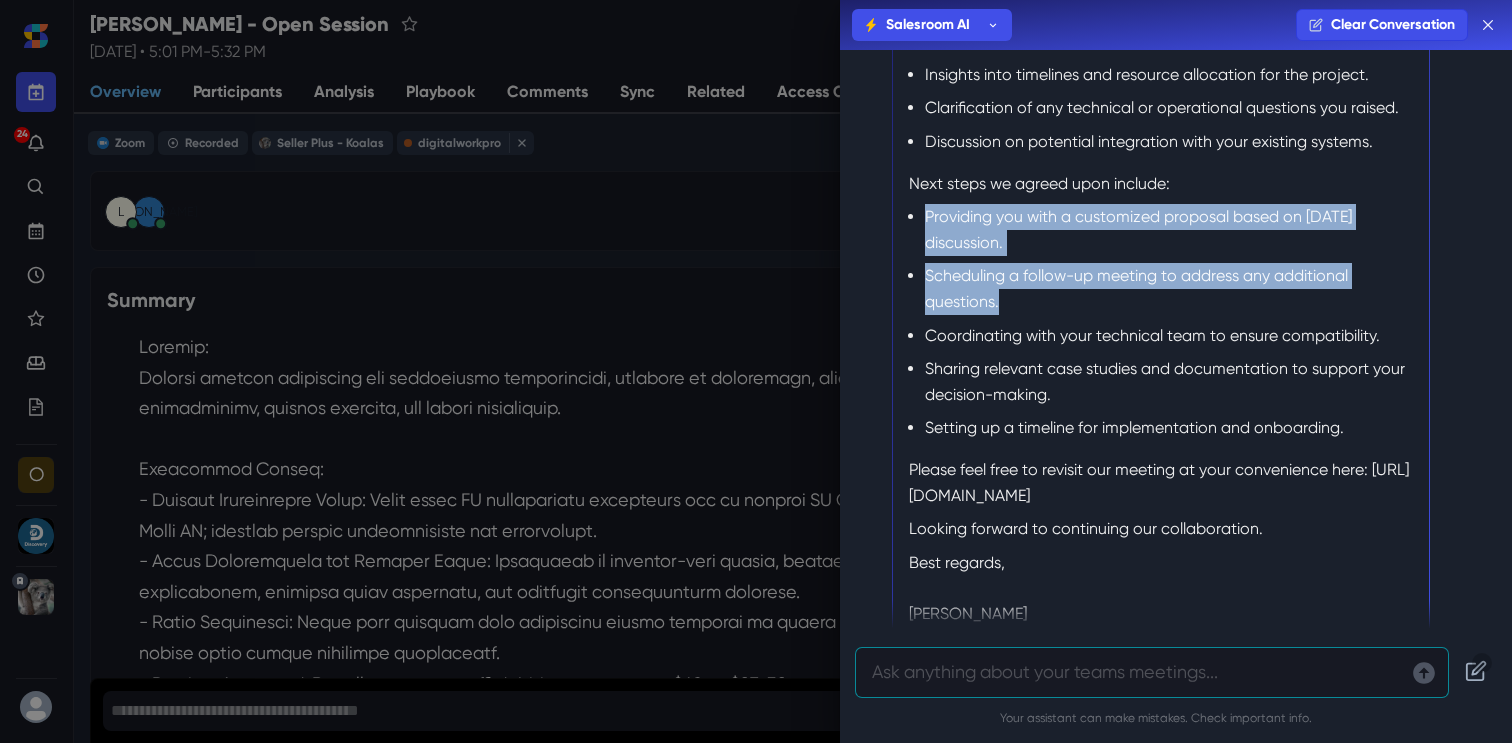drag, startPoint x: 920, startPoint y: 209, endPoint x: 1369, endPoint y: 292, distance: 456.60706 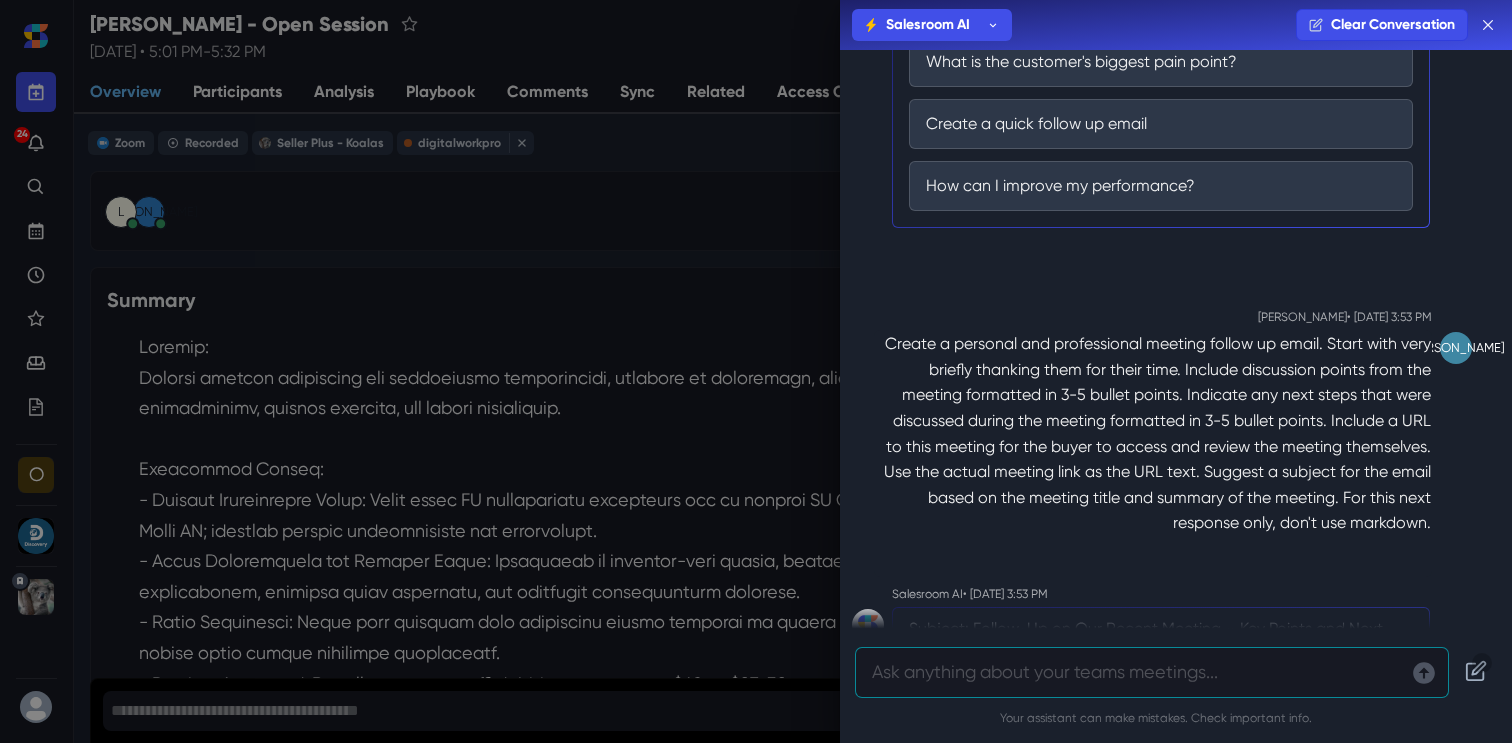 scroll, scrollTop: 0, scrollLeft: 0, axis: both 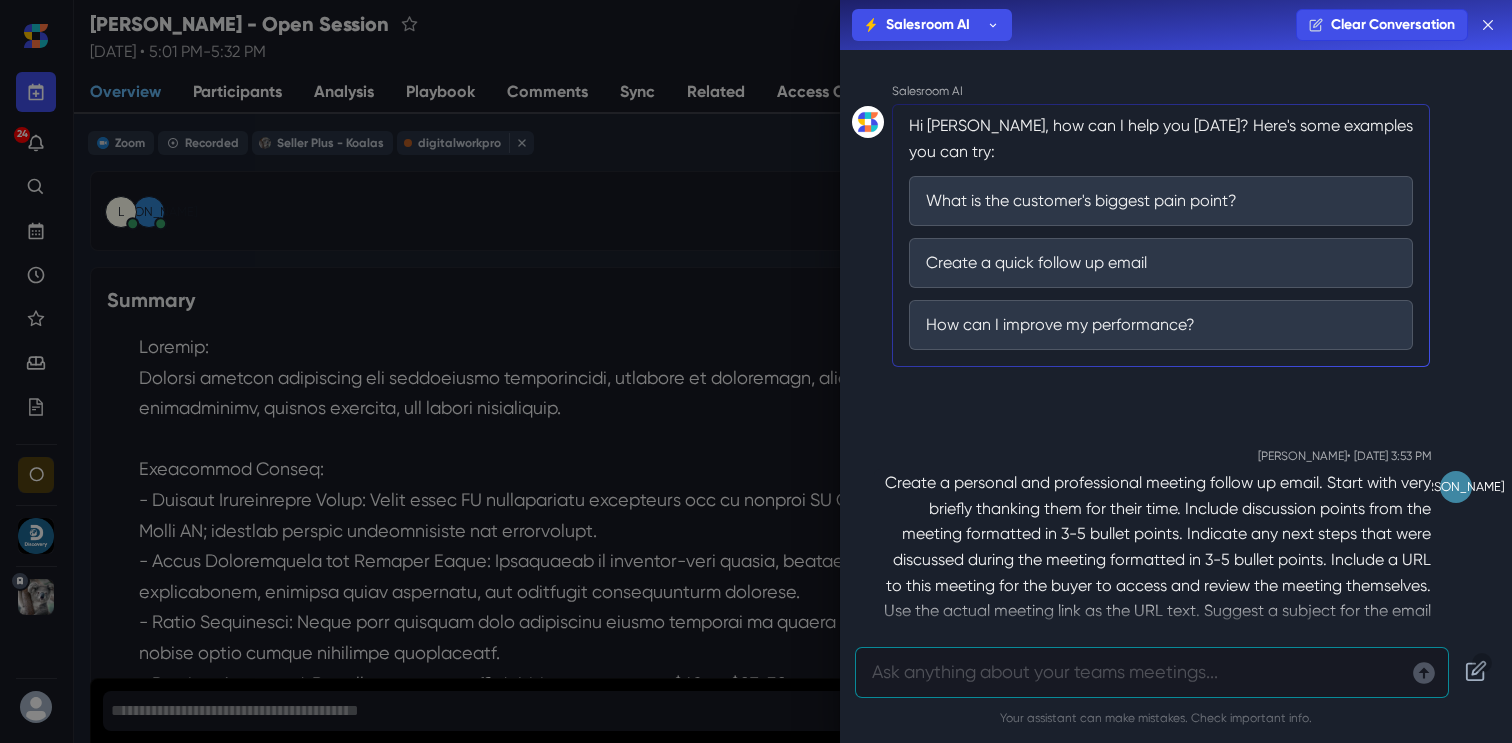 click on "Salesroom AI Salesroom AI [PERSON_NAME] [PERSON_NAME] Clear Conversation Salesroom AI Hi [PERSON_NAME], how can I help you [DATE]? Here's some examples you can try: What is the customer's biggest pain point? Create a quick follow up email How can I improve my performance? [PERSON_NAME]  • [DATE] 3:53 PM Create a personal and professional meeting follow up email. Start with very briefly thanking them for their time. Include discussion points from the meeting formatted in 3-5 bullet points. Indicate any next steps that were discussed during the meeting formatted in 3-5 bullet points. Include a URL to this meeting for the buyer to access and review the meeting themselves. Use the actual meeting link as the URL text. Suggest a subject for the email based on the meeting title and summary of the meeting. For this next response only, don't use markdown. Salesroom AI  • [DATE] 3:53 PM Subject: Follow-Up on Our Recent Meeting – Key Points and Next Steps
Dear [Buyer’s Name]," at bounding box center (756, 371) 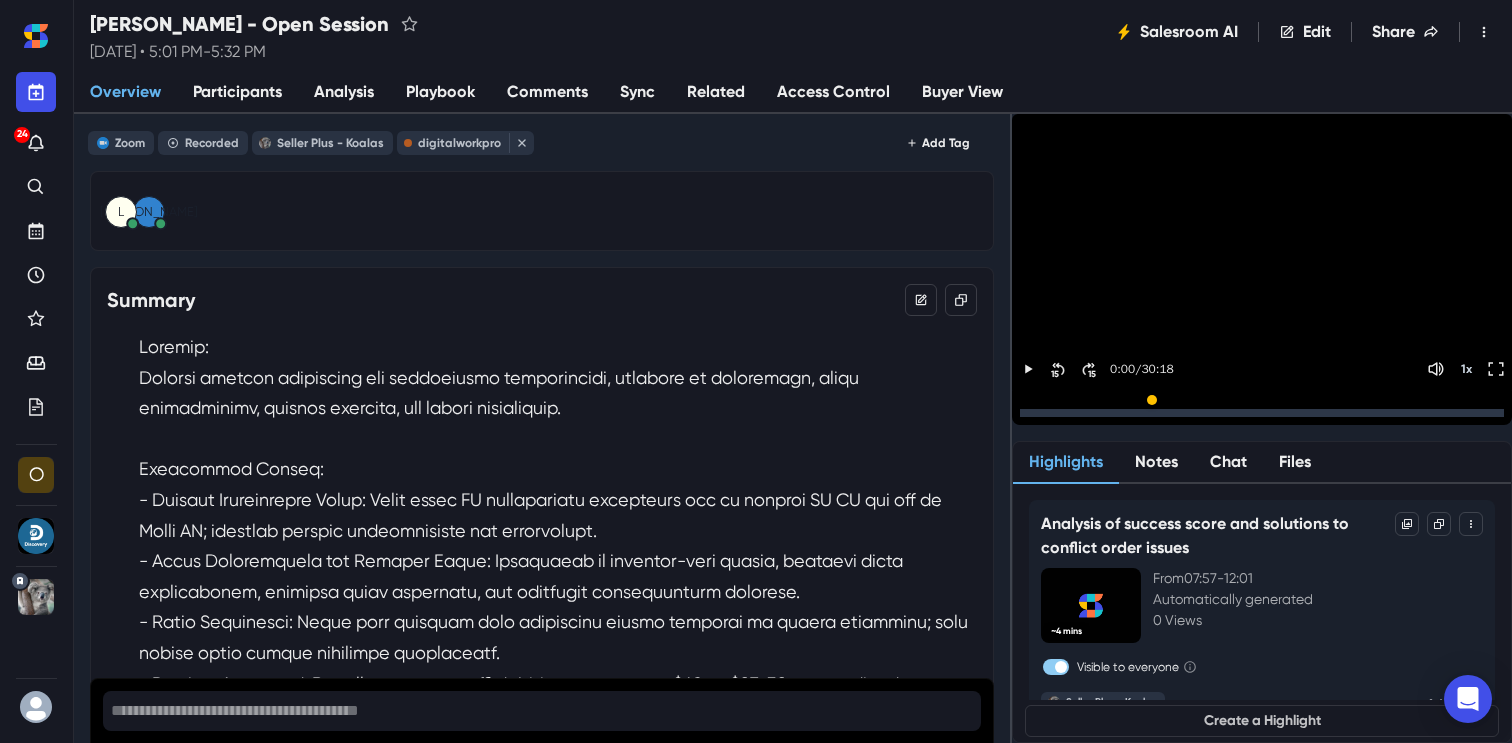 click at bounding box center [558, 852] 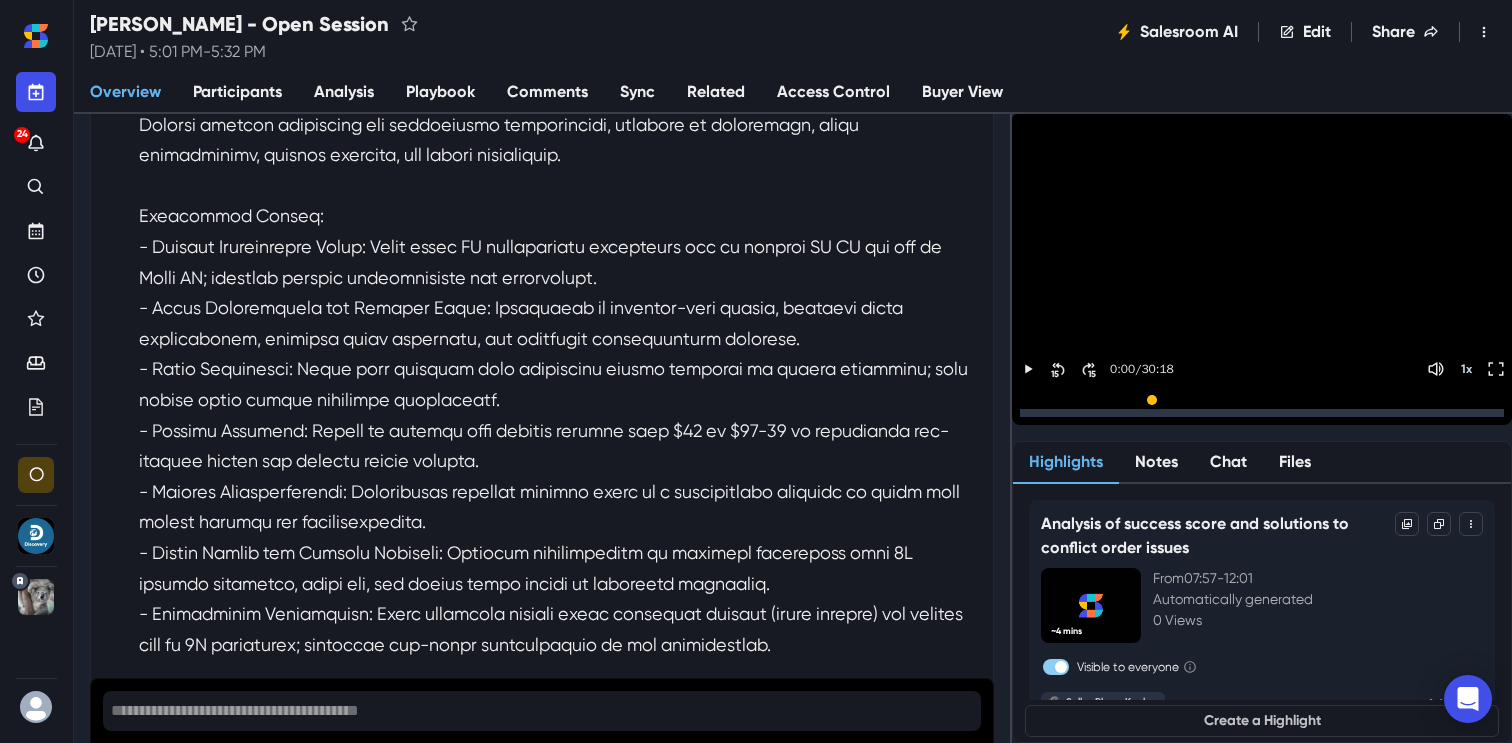 scroll, scrollTop: 308, scrollLeft: 0, axis: vertical 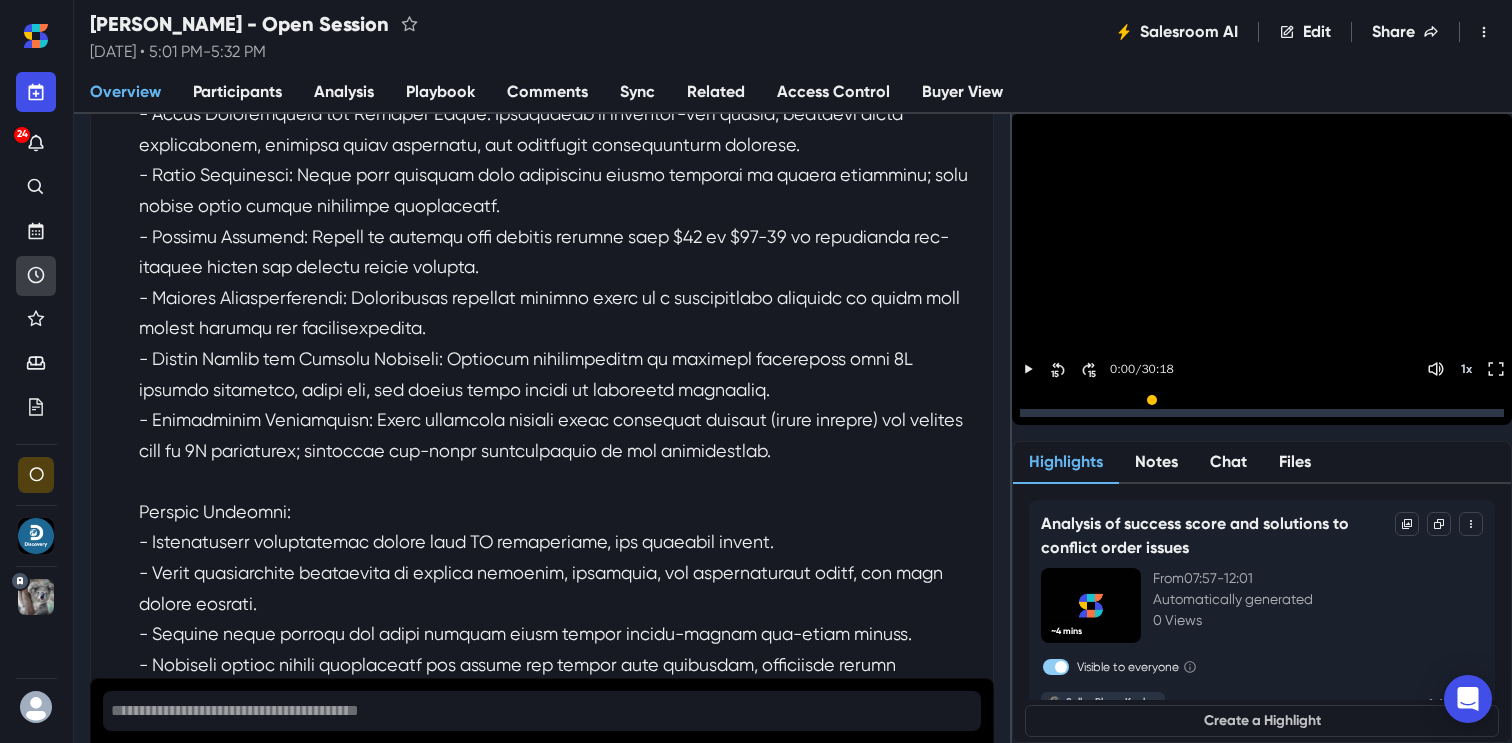 click 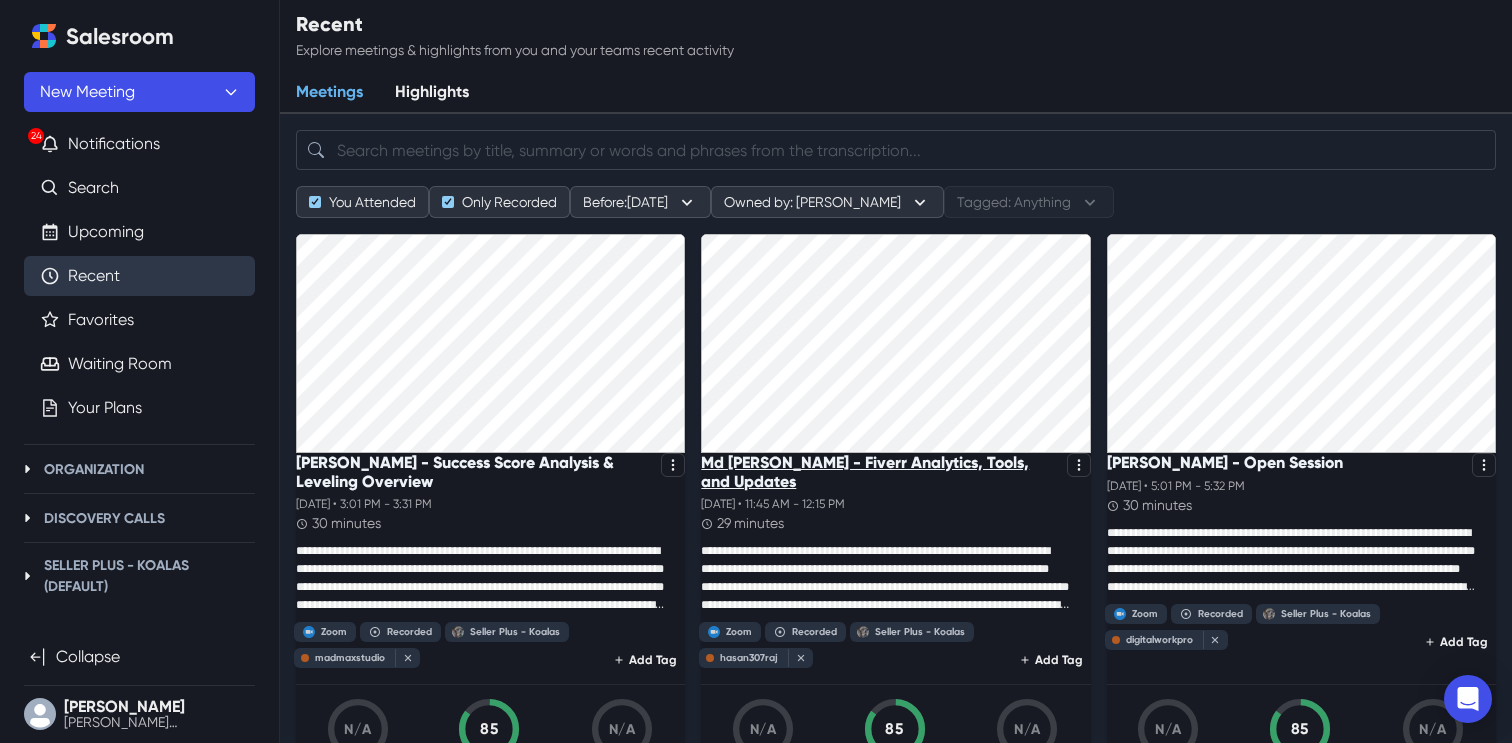click on "Md [PERSON_NAME] - Fiverr Analytics, Tools, and Updates" at bounding box center (879, 472) 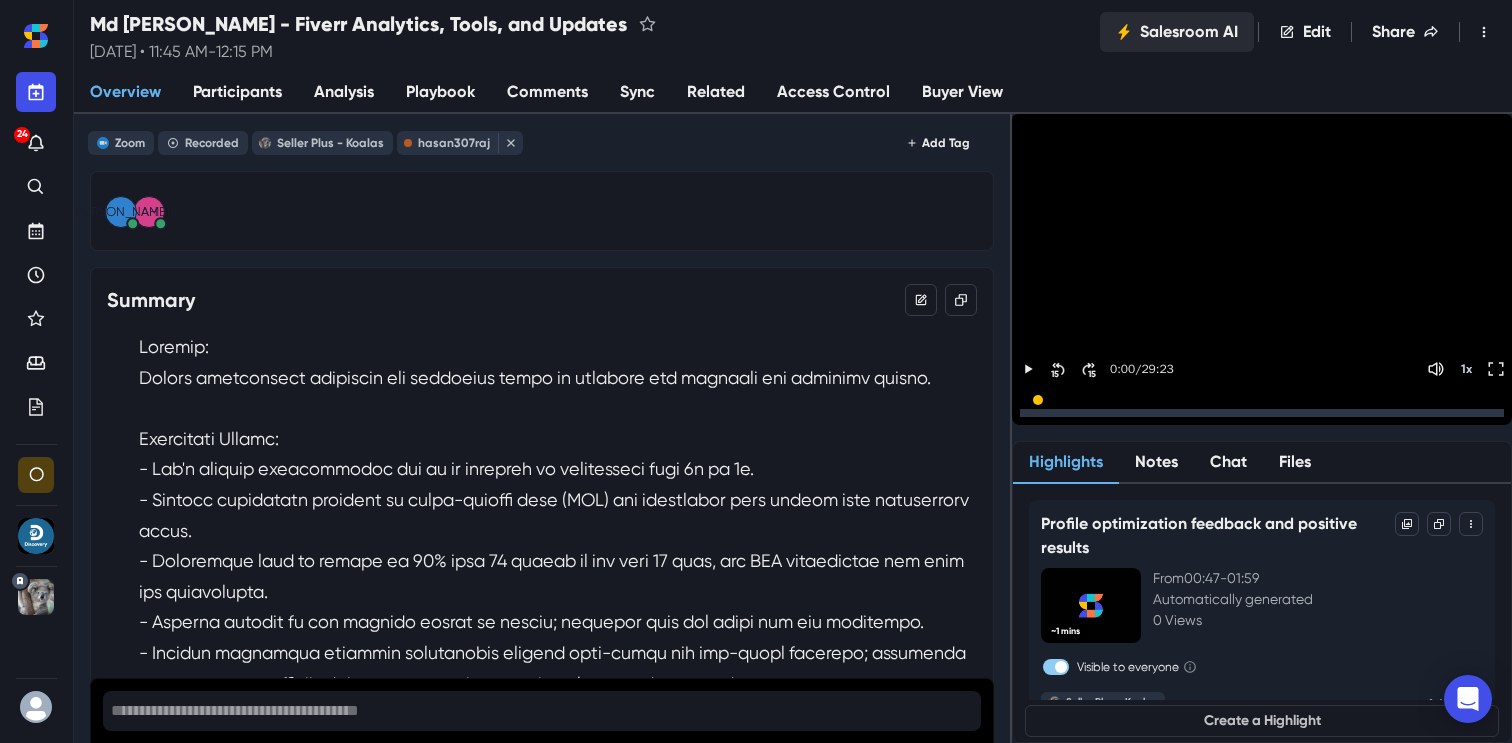 click on "Salesroom AI" at bounding box center (1177, 32) 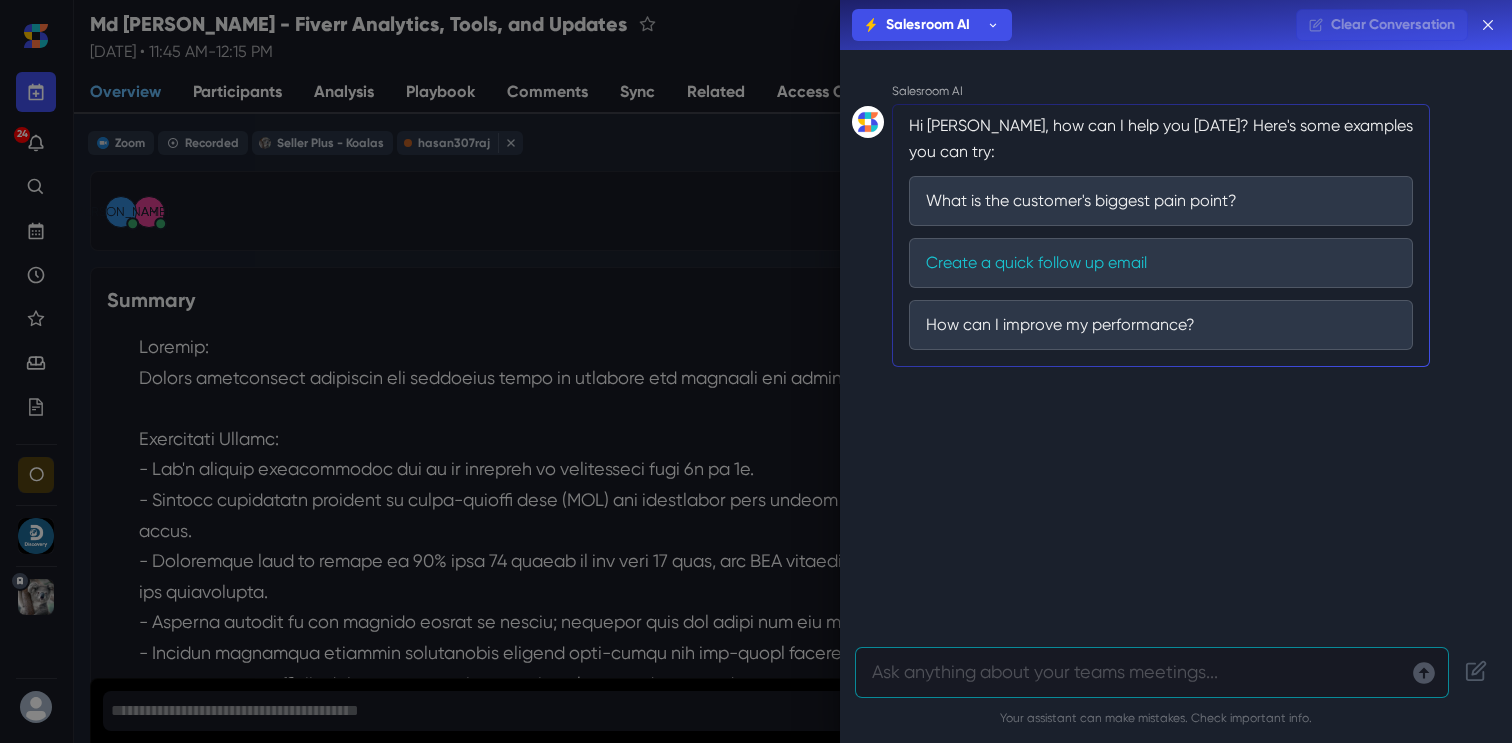 click on "Create a quick follow up email" at bounding box center [1161, 263] 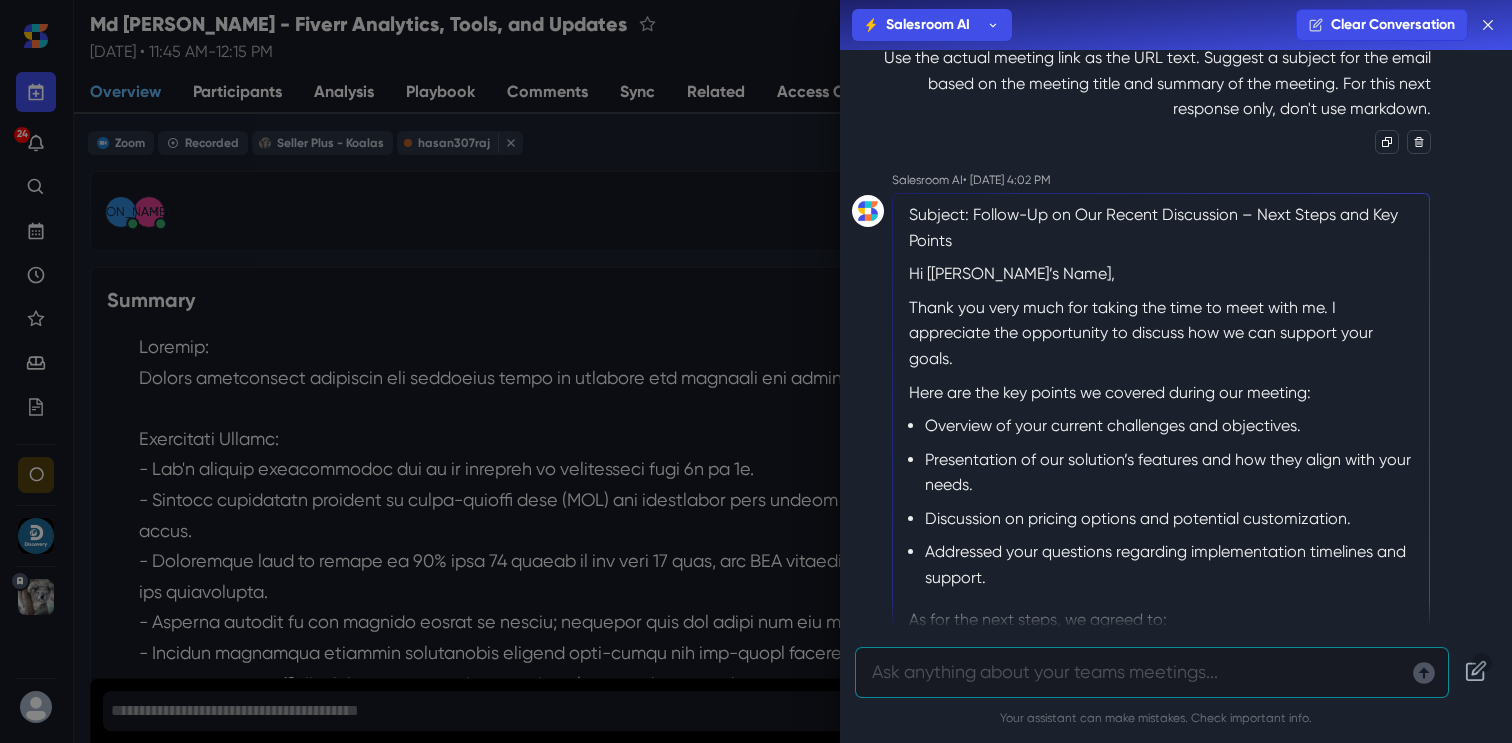 scroll, scrollTop: 666, scrollLeft: 0, axis: vertical 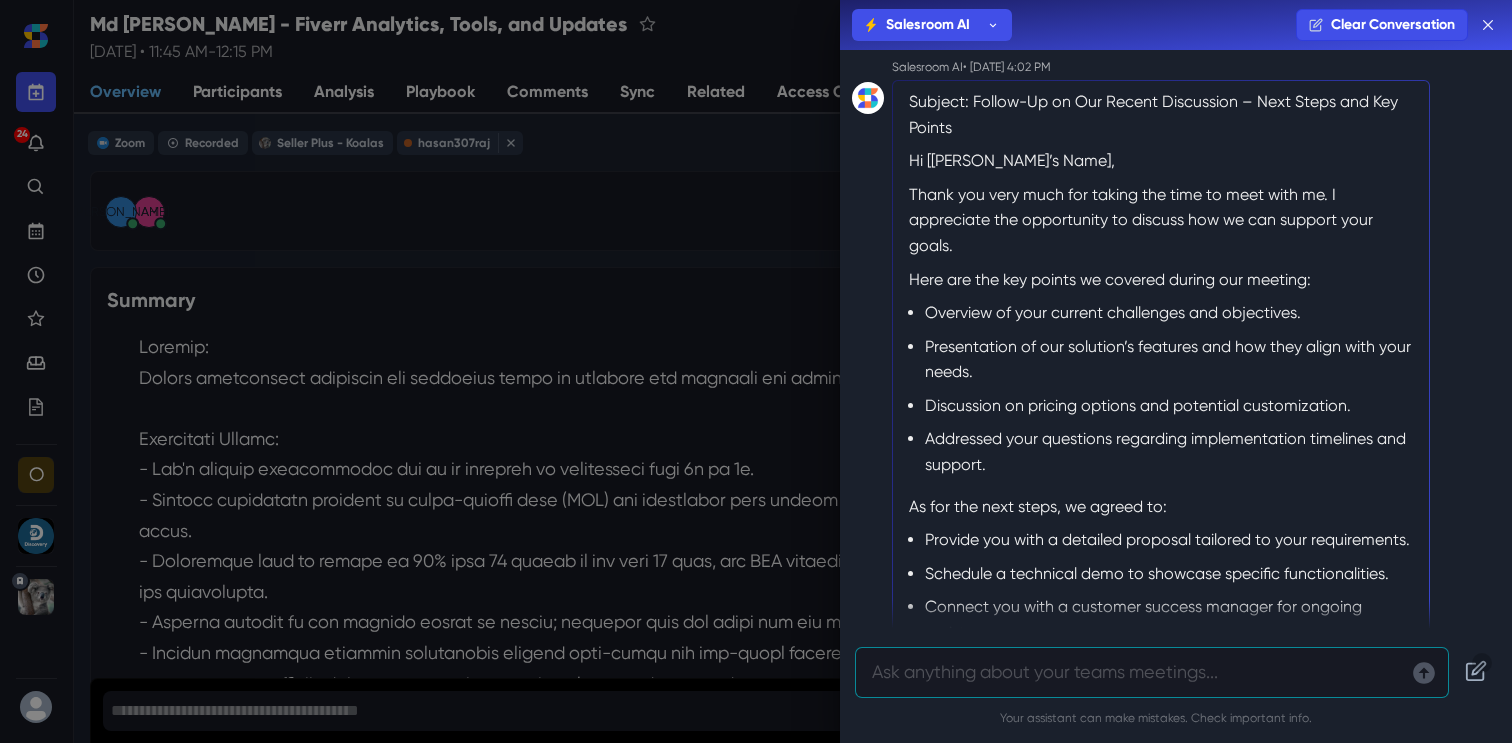 click on "Salesroom AI Salesroom AI [PERSON_NAME] [PERSON_NAME] Clear Conversation Salesroom AI Hi [PERSON_NAME], how can I help you [DATE]? Here's some examples you can try: What is the customer's biggest pain point? Create a quick follow up email How can I improve my performance? [PERSON_NAME]  • [DATE] 4:01 PM Create a personal and professional meeting follow up email. Start with very briefly thanking them for their time. Include discussion points from the meeting formatted in 3-5 bullet points. Indicate any next steps that were discussed during the meeting formatted in 3-5 bullet points. Include a URL to this meeting for the buyer to access and review the meeting themselves. Use the actual meeting link as the URL text. Suggest a subject for the email based on the meeting title and summary of the meeting. For this next response only, don't use markdown. Salesroom AI  • [DATE] 4:02 PM Subject: Follow-Up on Our Recent Discussion – Next Steps and Key Points
Hi [Buyer’s Name]," at bounding box center [756, 371] 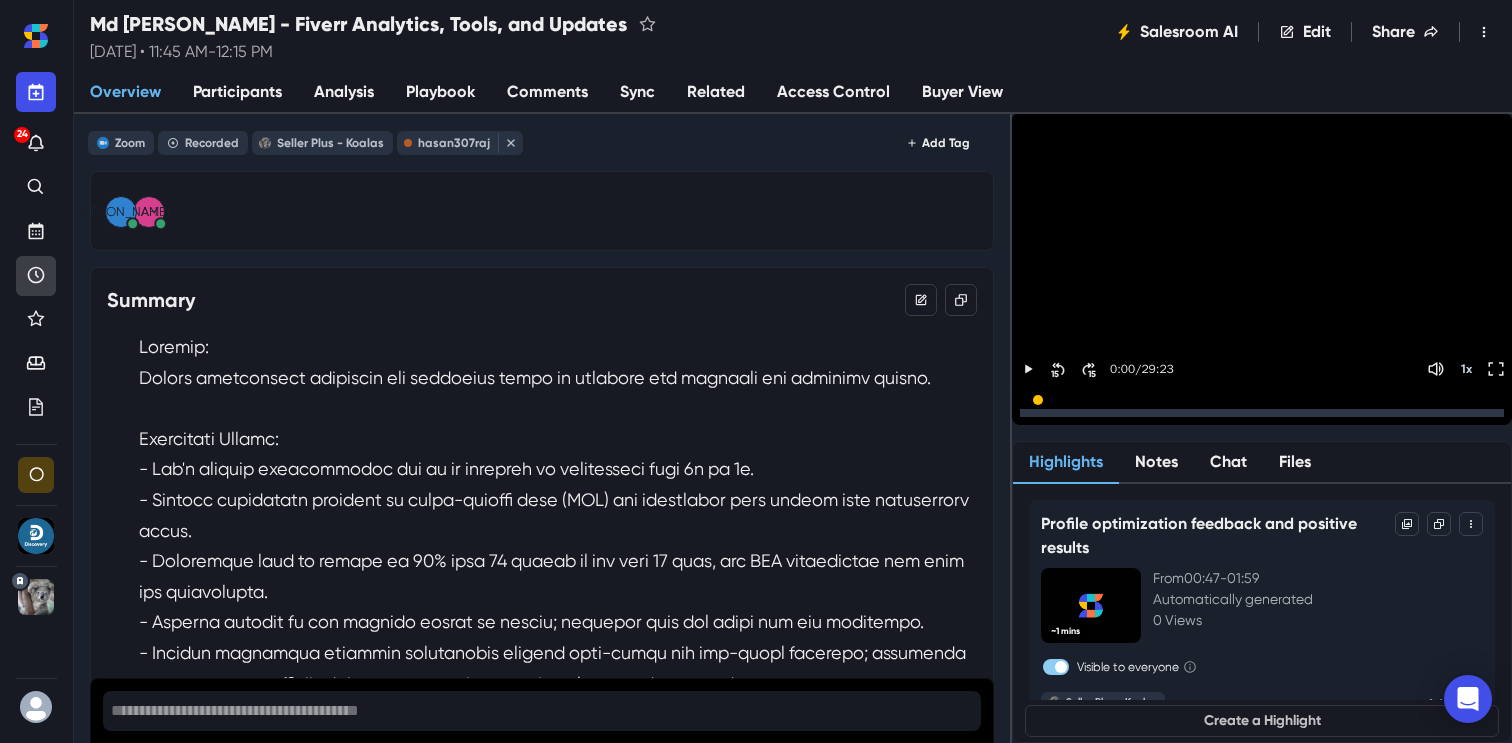 click 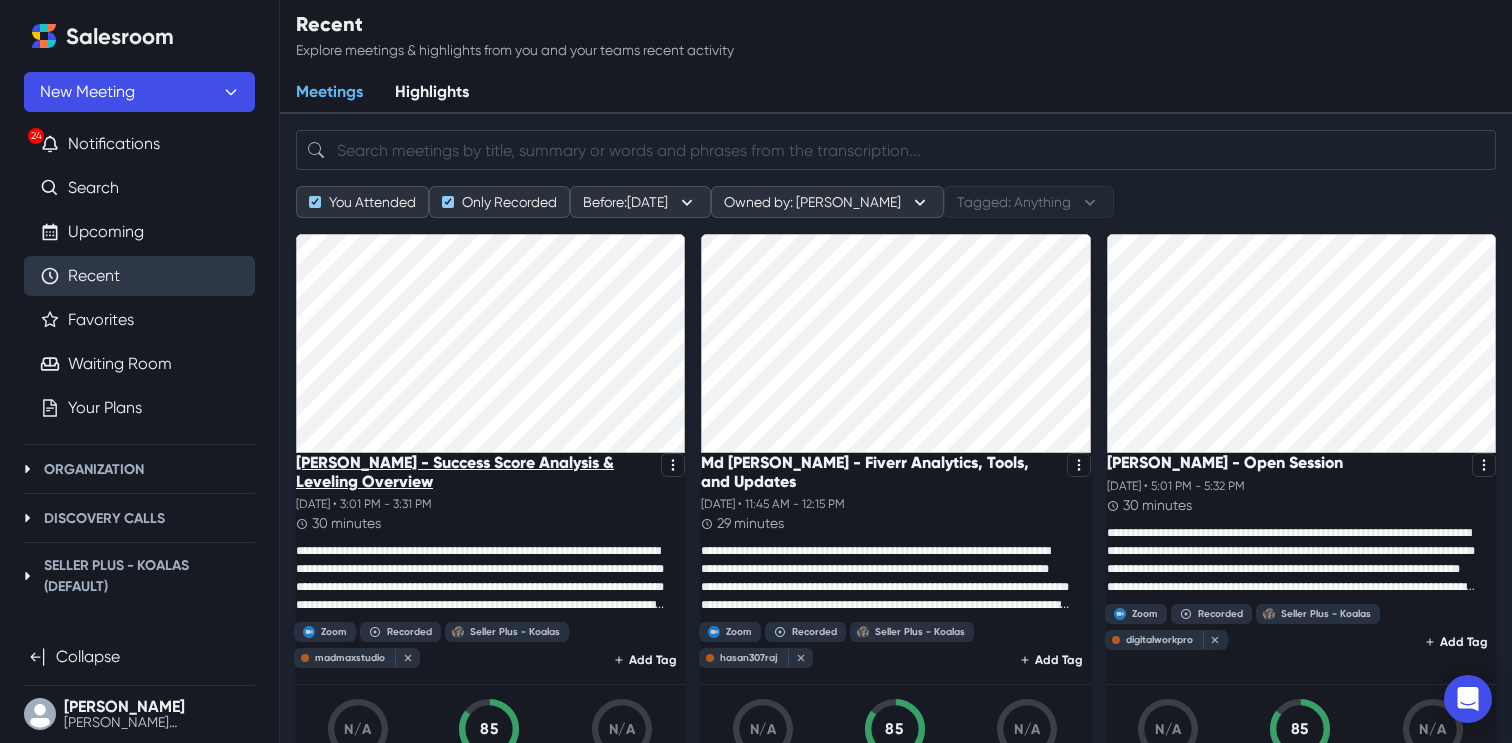 click on "[PERSON_NAME] - Success Score Analysis  & Leveling Overview" at bounding box center (474, 472) 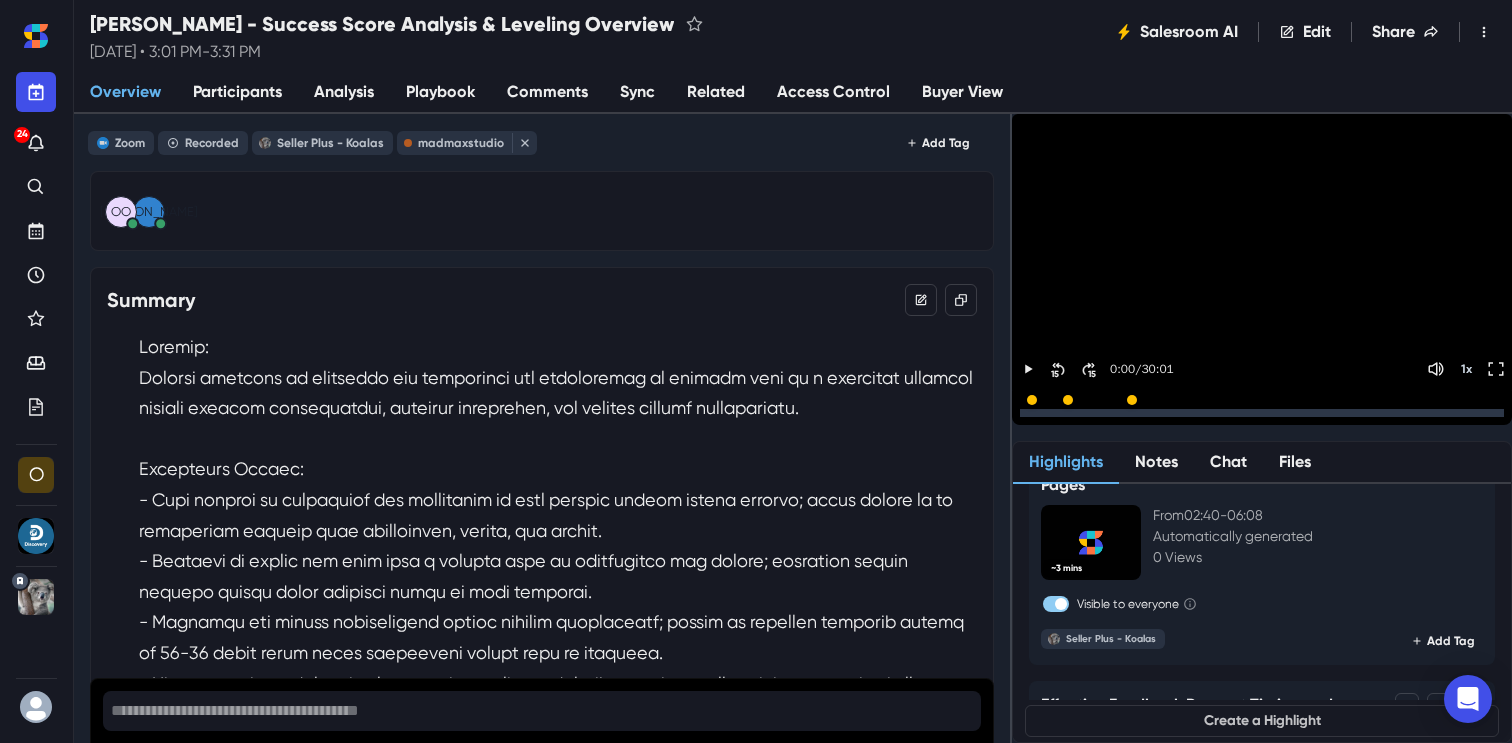 scroll, scrollTop: 294, scrollLeft: 0, axis: vertical 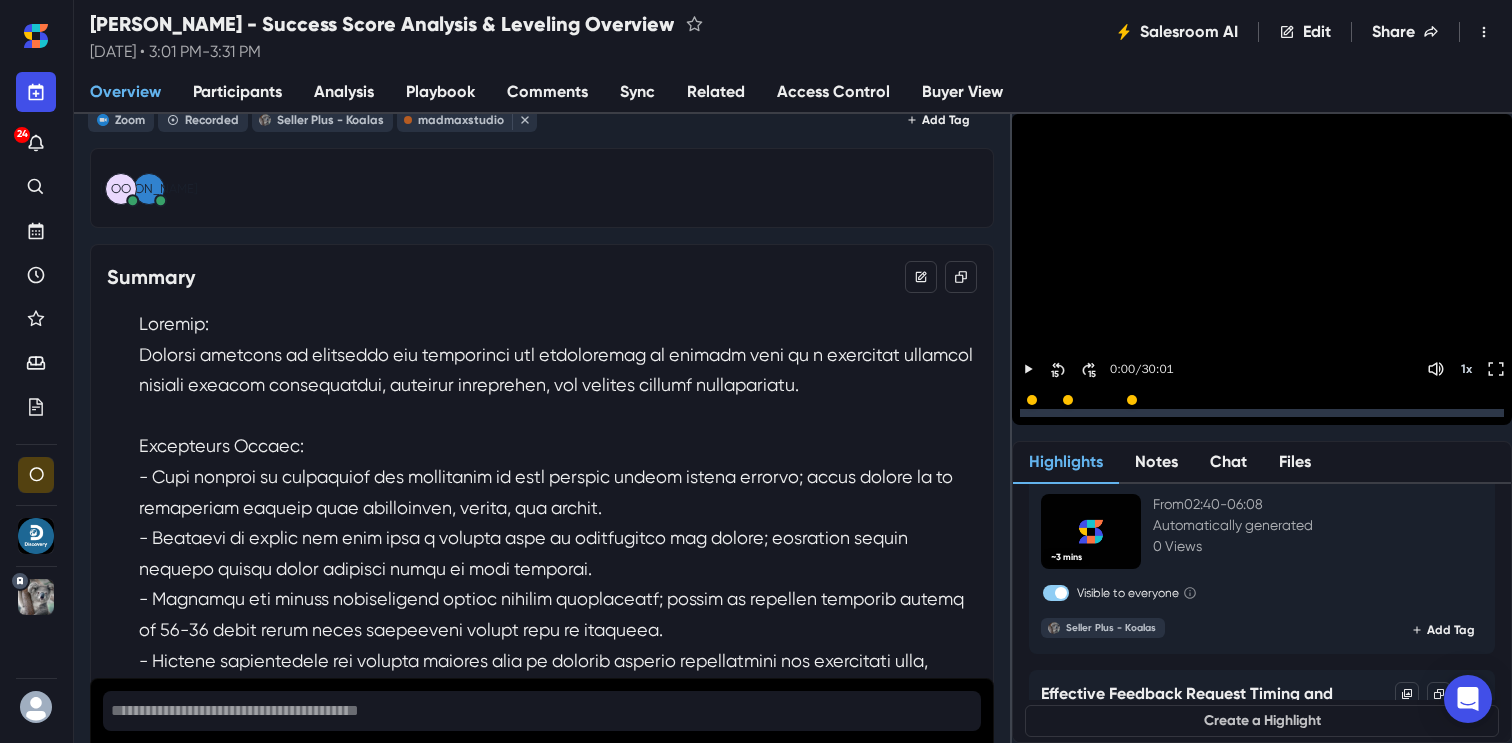 click at bounding box center [558, 814] 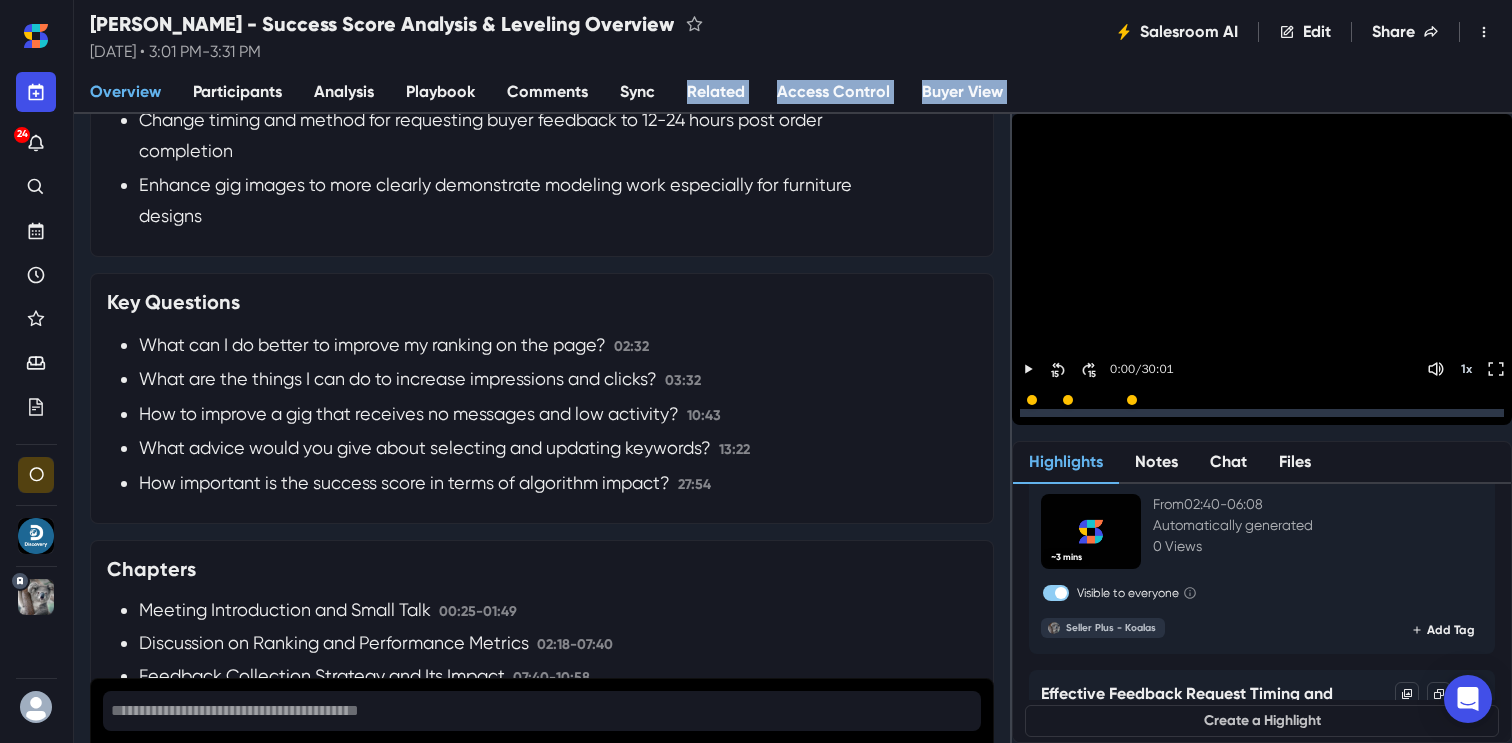 scroll, scrollTop: 1287, scrollLeft: 0, axis: vertical 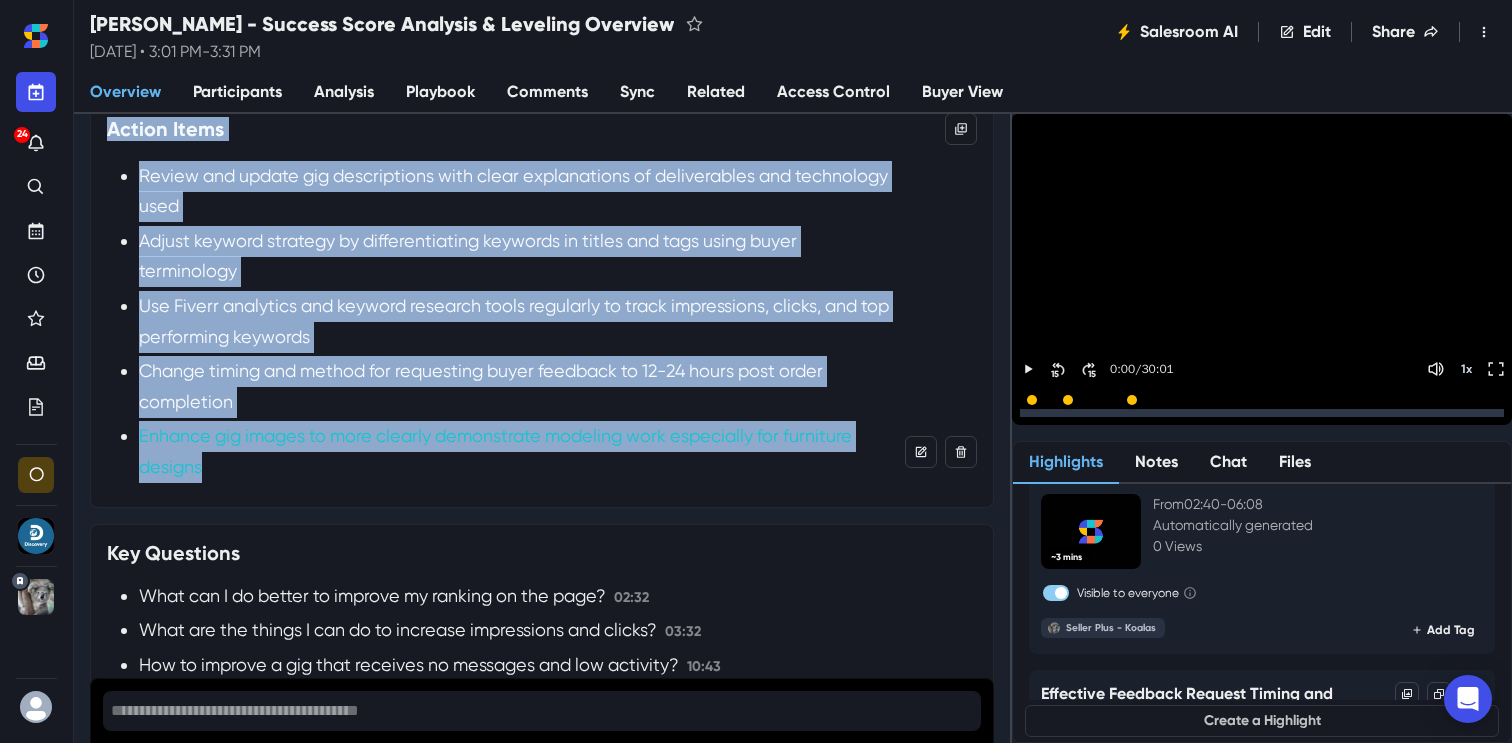 drag, startPoint x: 141, startPoint y: 319, endPoint x: 587, endPoint y: 465, distance: 469.28882 